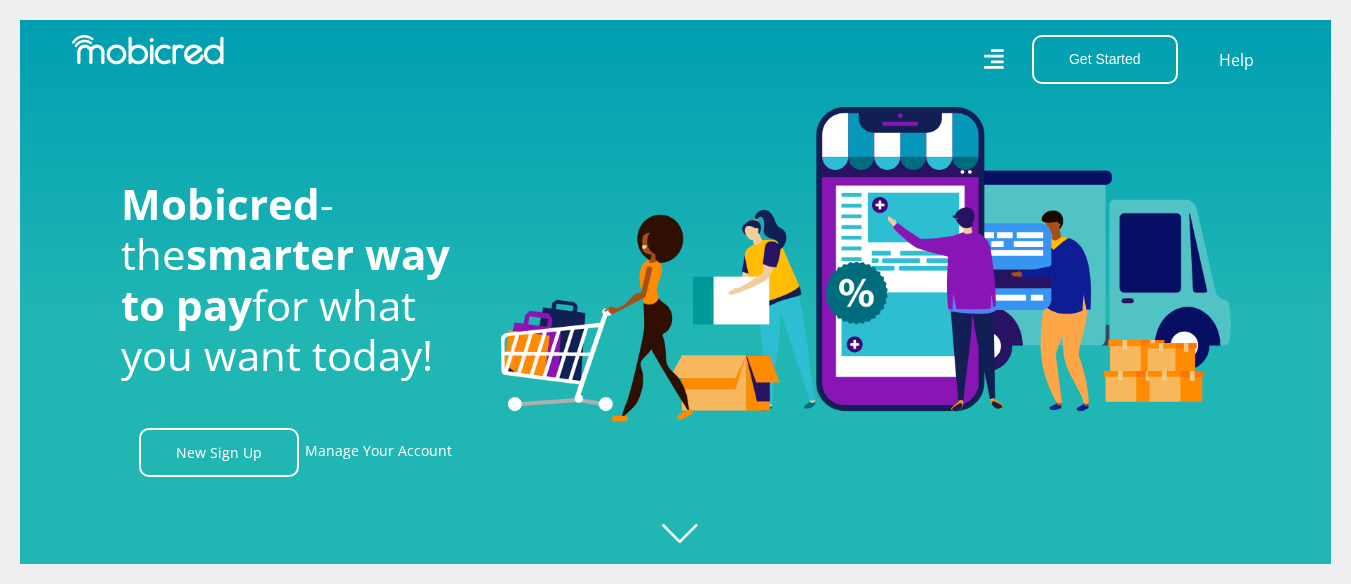 scroll, scrollTop: 0, scrollLeft: 0, axis: both 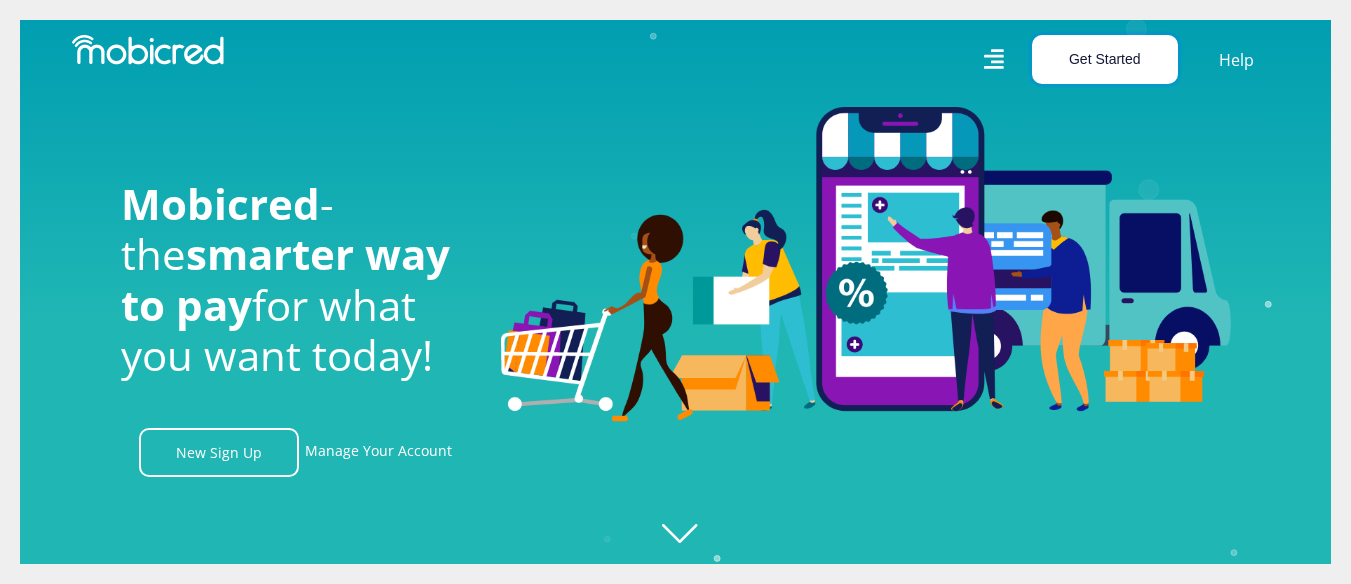 click on "Get Started" at bounding box center (1105, 59) 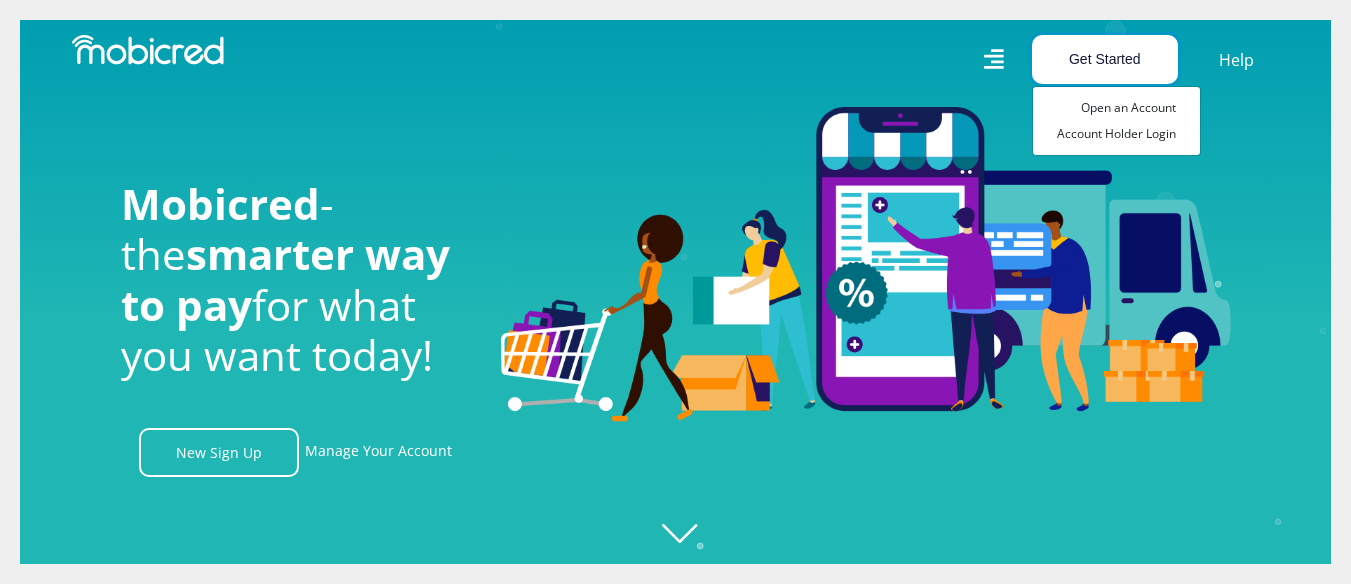 scroll, scrollTop: 0, scrollLeft: 1425, axis: horizontal 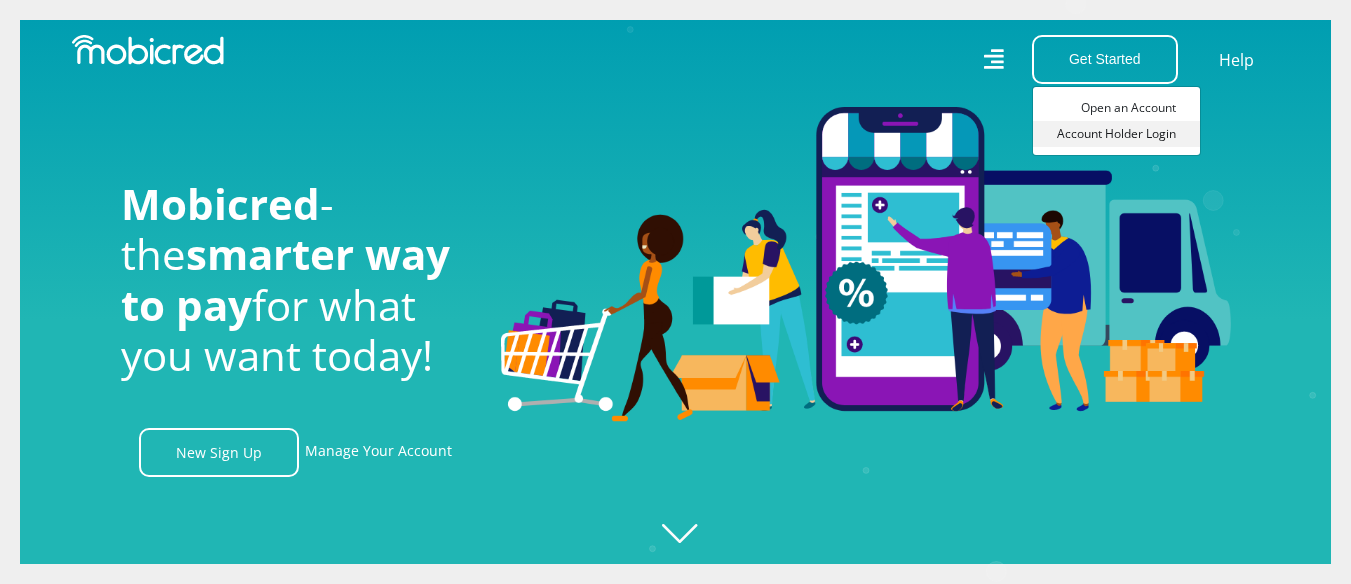 click on "Account Holder Login" at bounding box center (1116, 134) 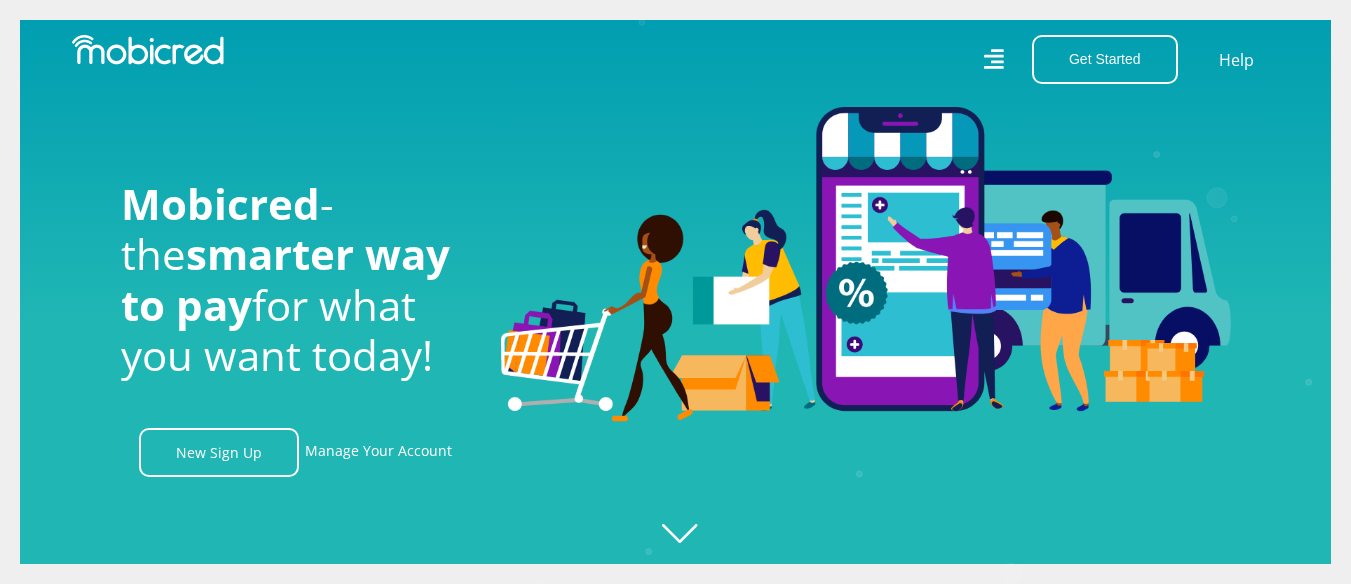 scroll, scrollTop: 0, scrollLeft: 1613, axis: horizontal 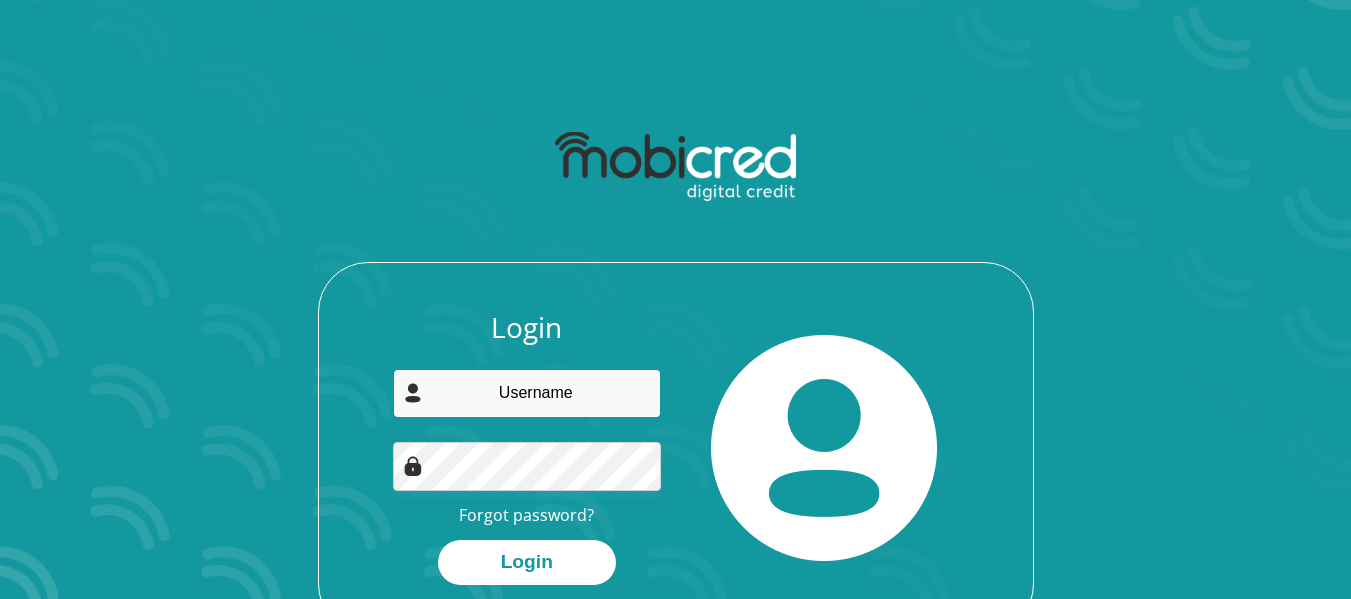 click at bounding box center [527, 393] 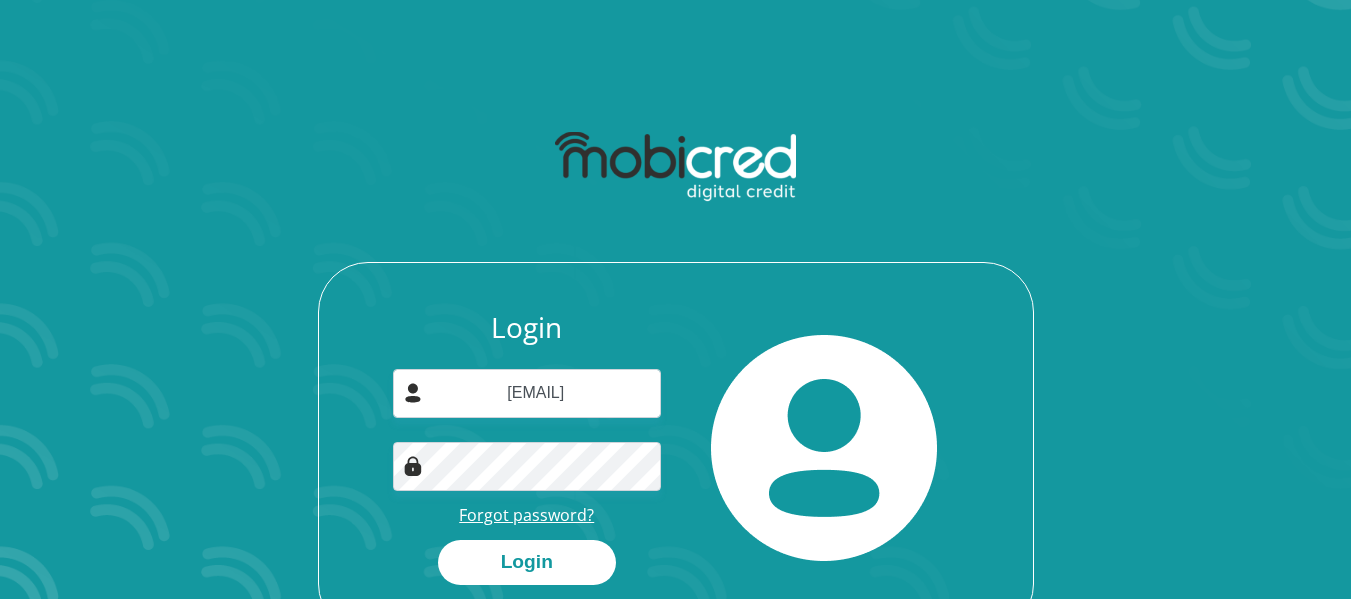 click on "Forgot password?" at bounding box center [526, 515] 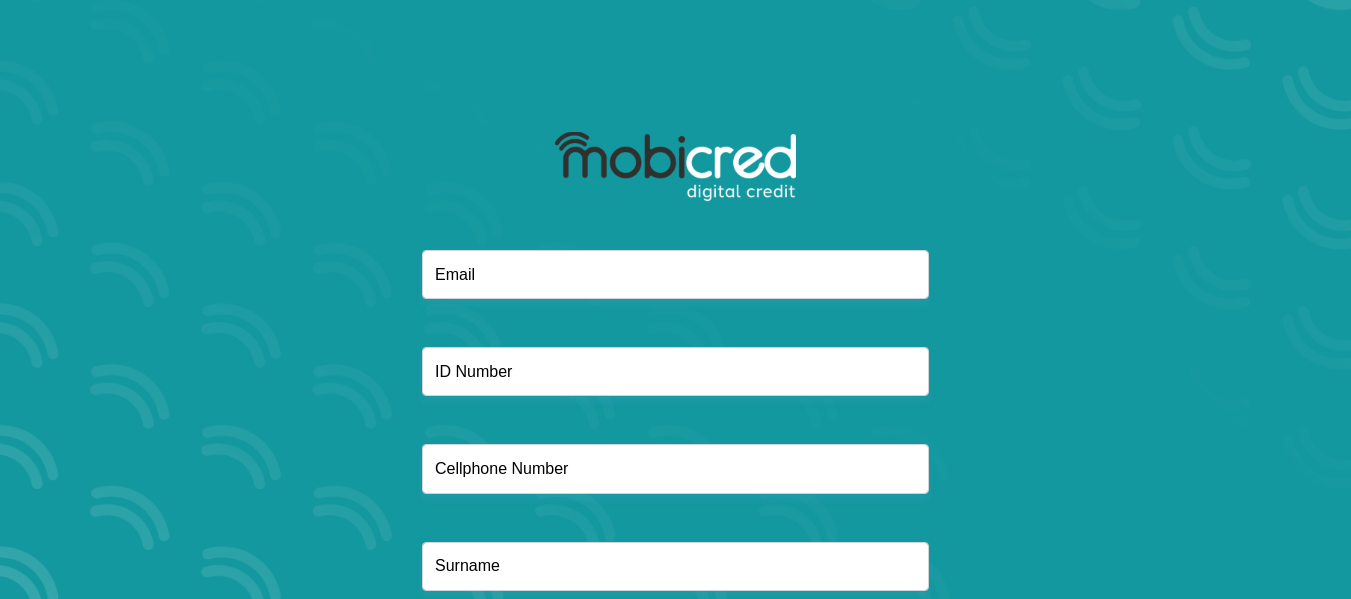 scroll, scrollTop: 0, scrollLeft: 0, axis: both 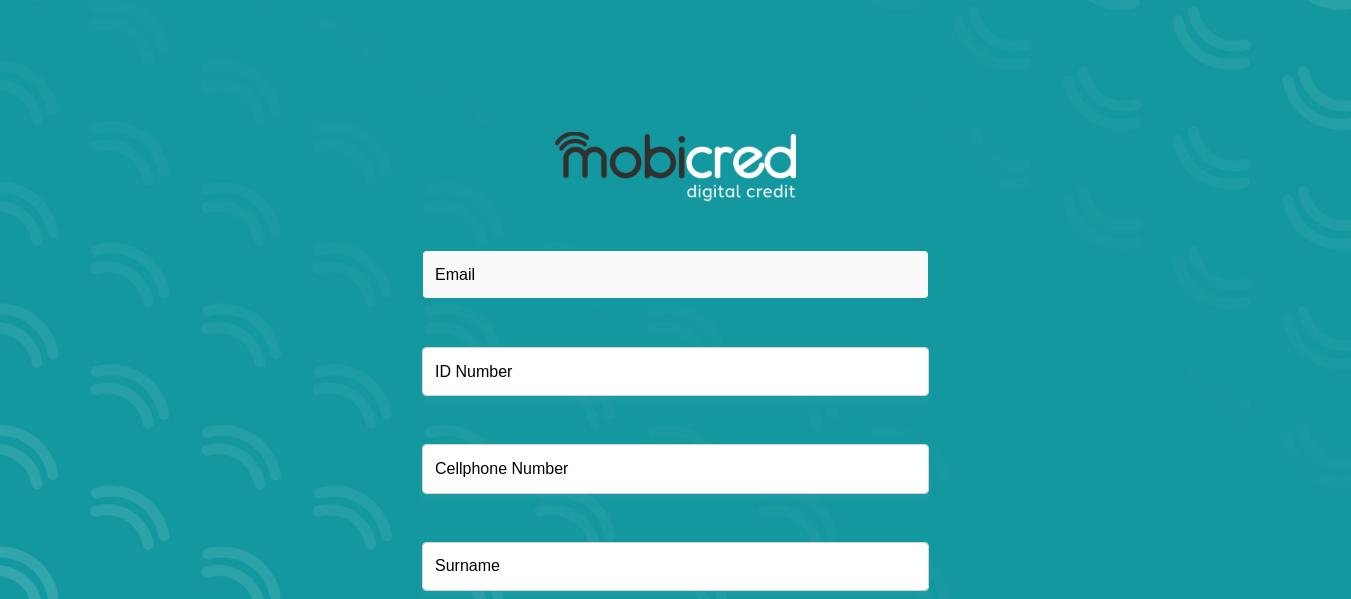 click at bounding box center (675, 274) 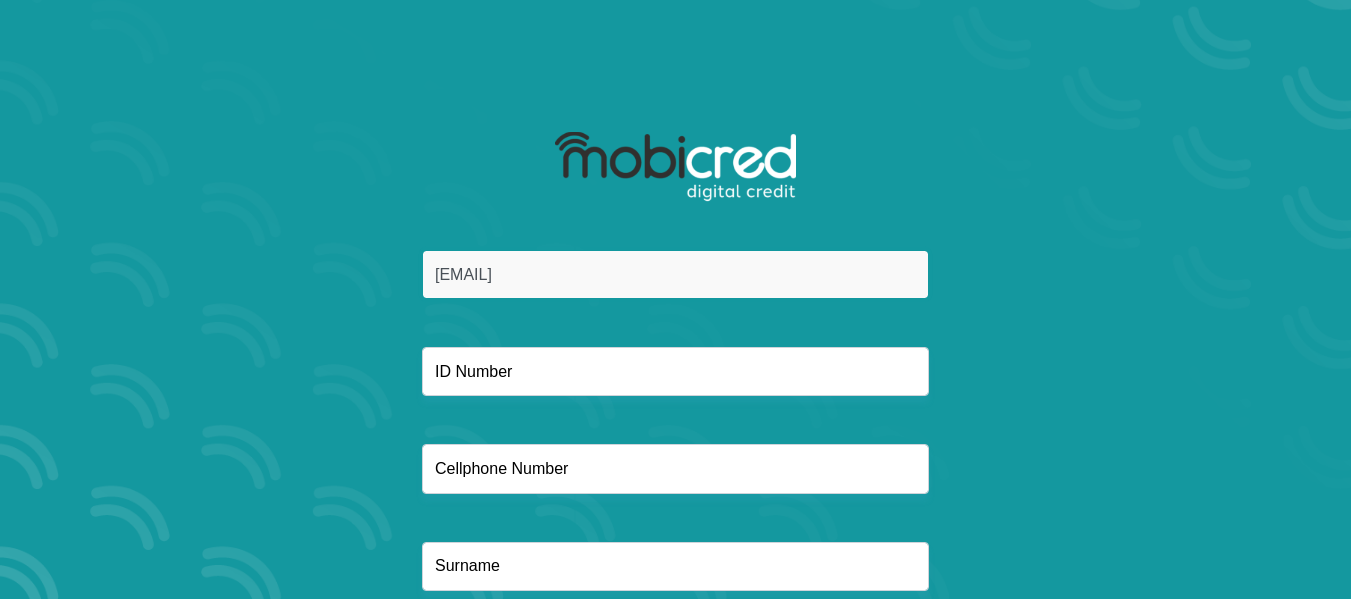 type on "[EMAIL]" 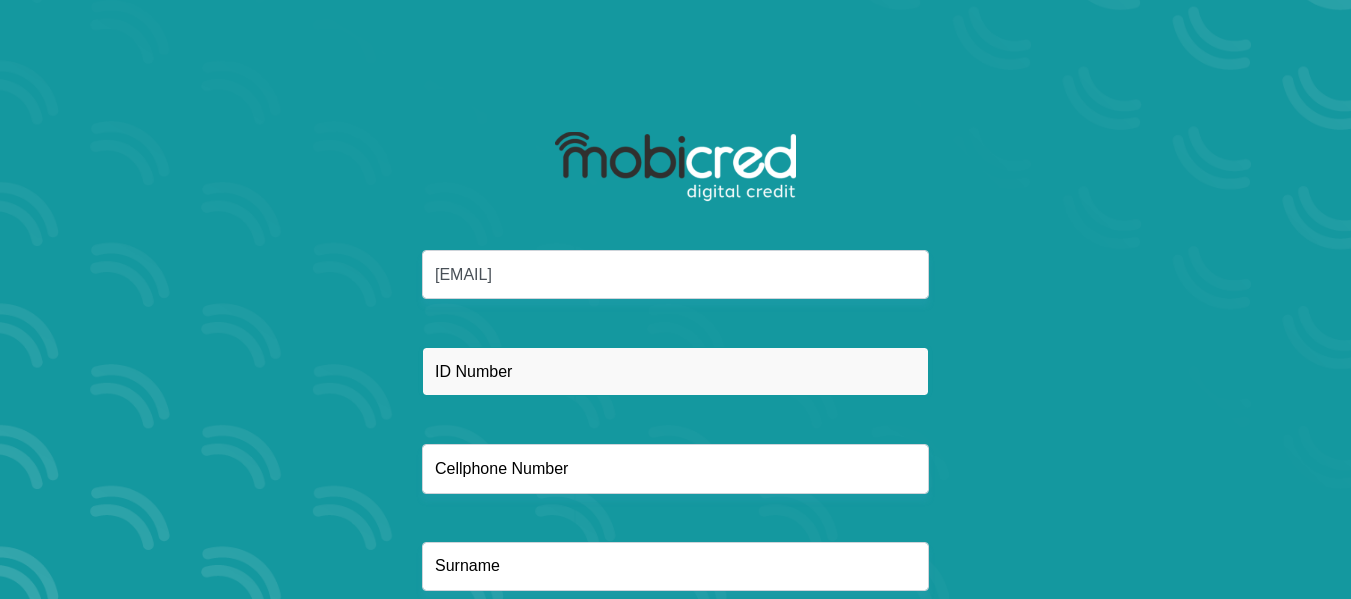 click at bounding box center (675, 371) 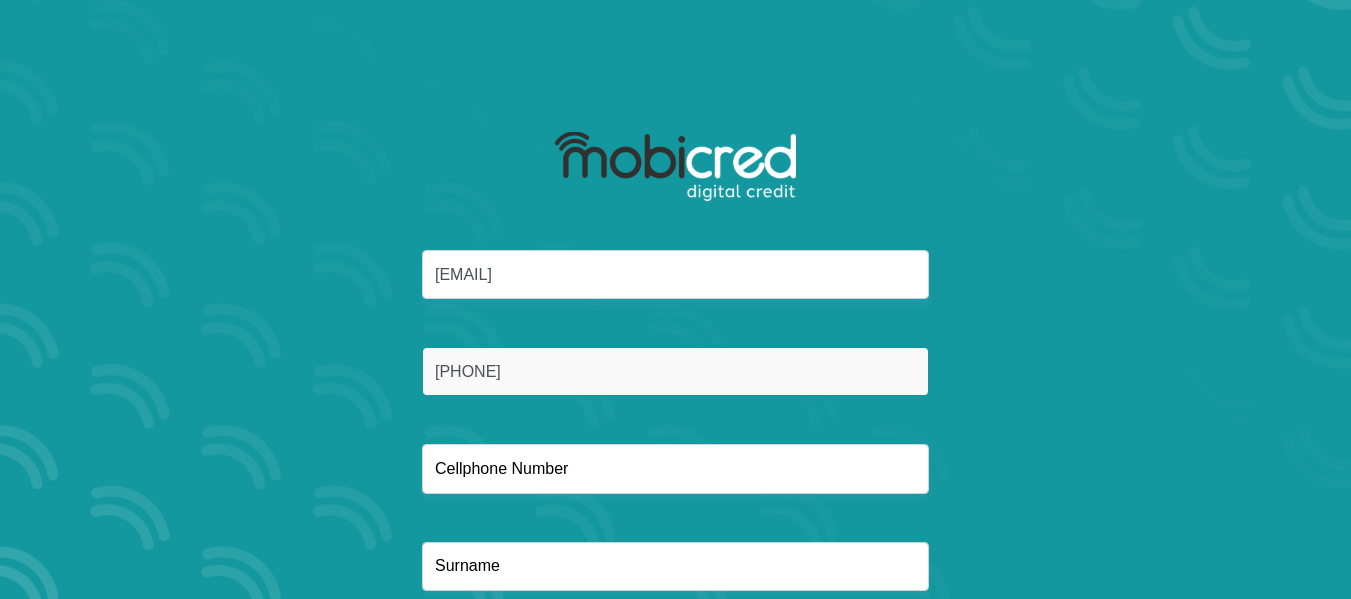 type on "7501235353083" 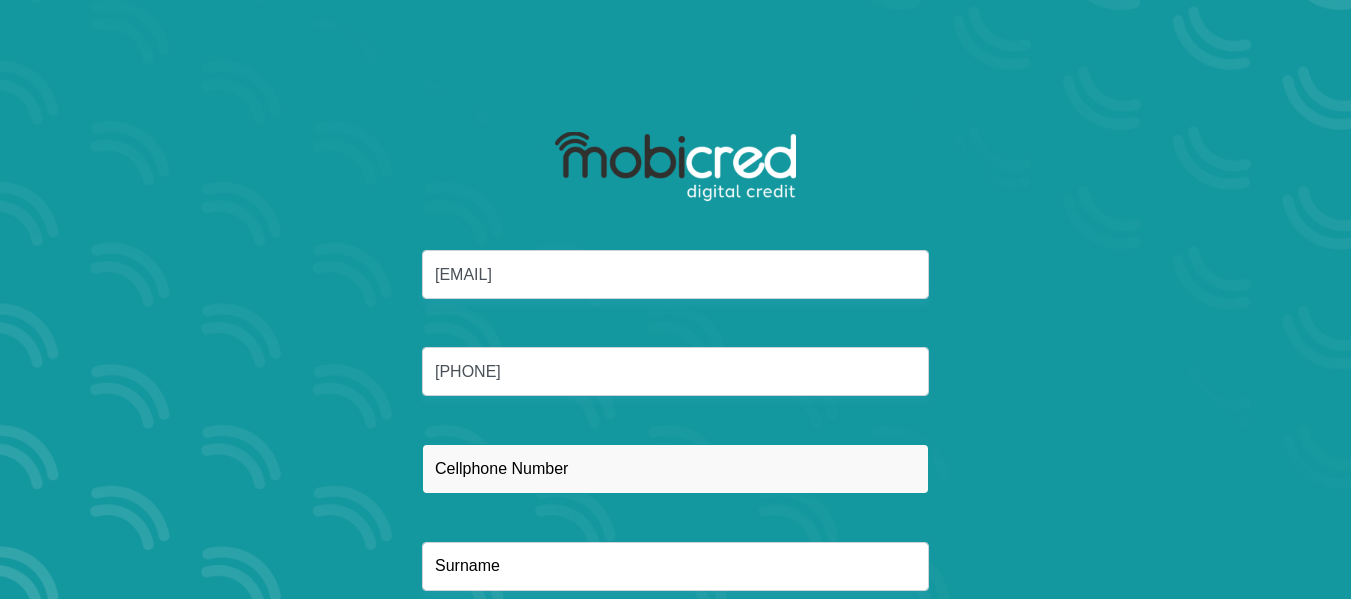 click at bounding box center (675, 468) 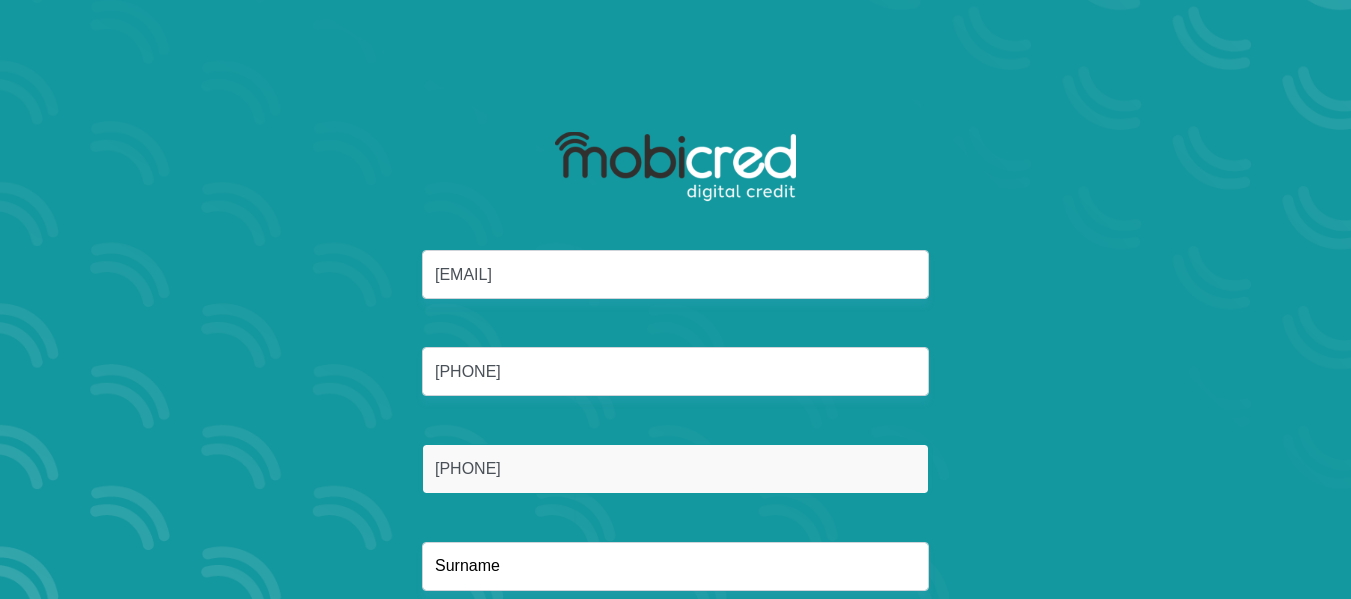 type on "0836921633" 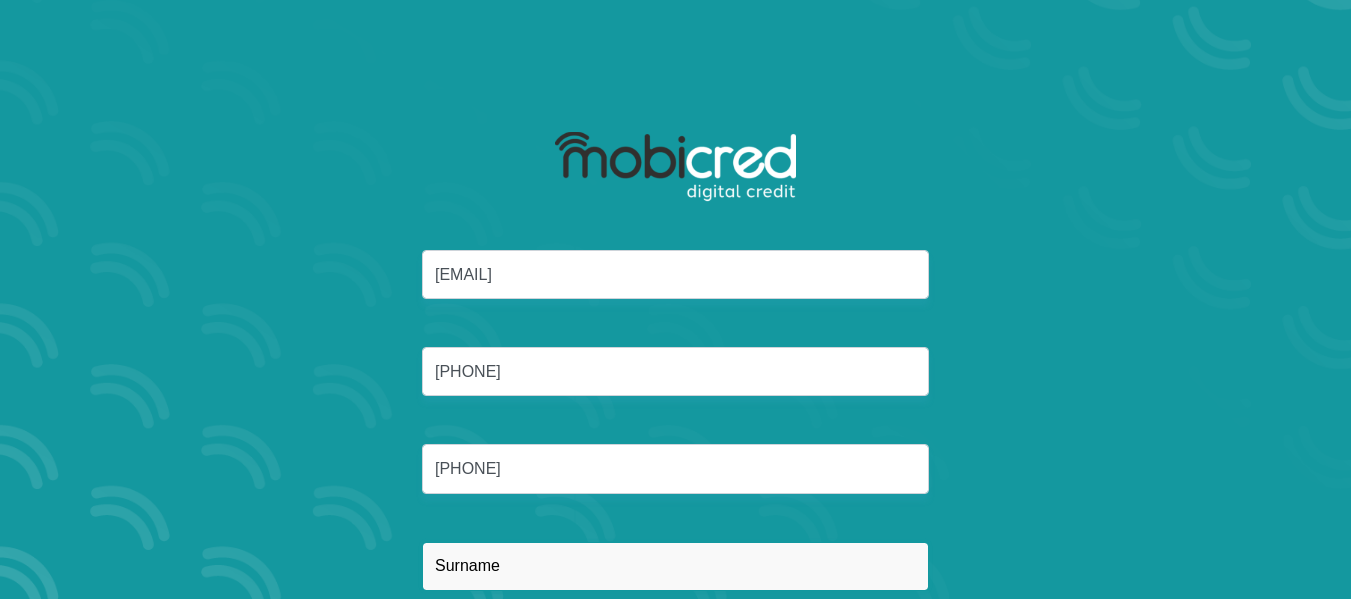 click at bounding box center [675, 566] 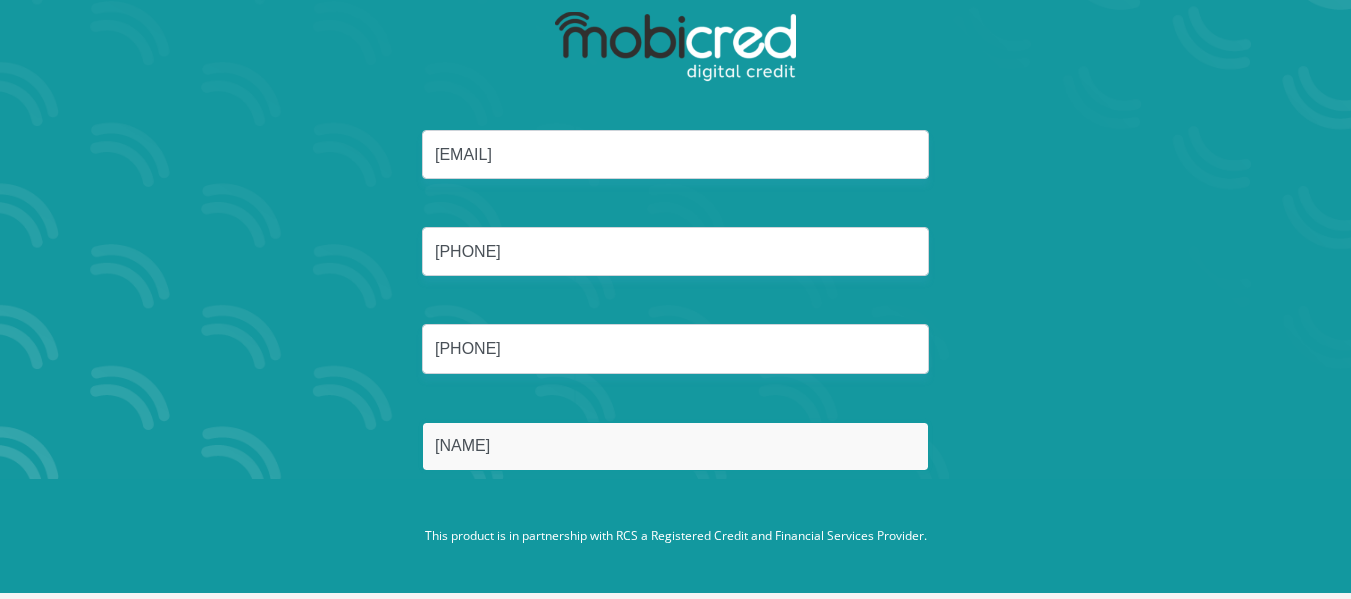 scroll, scrollTop: 133, scrollLeft: 0, axis: vertical 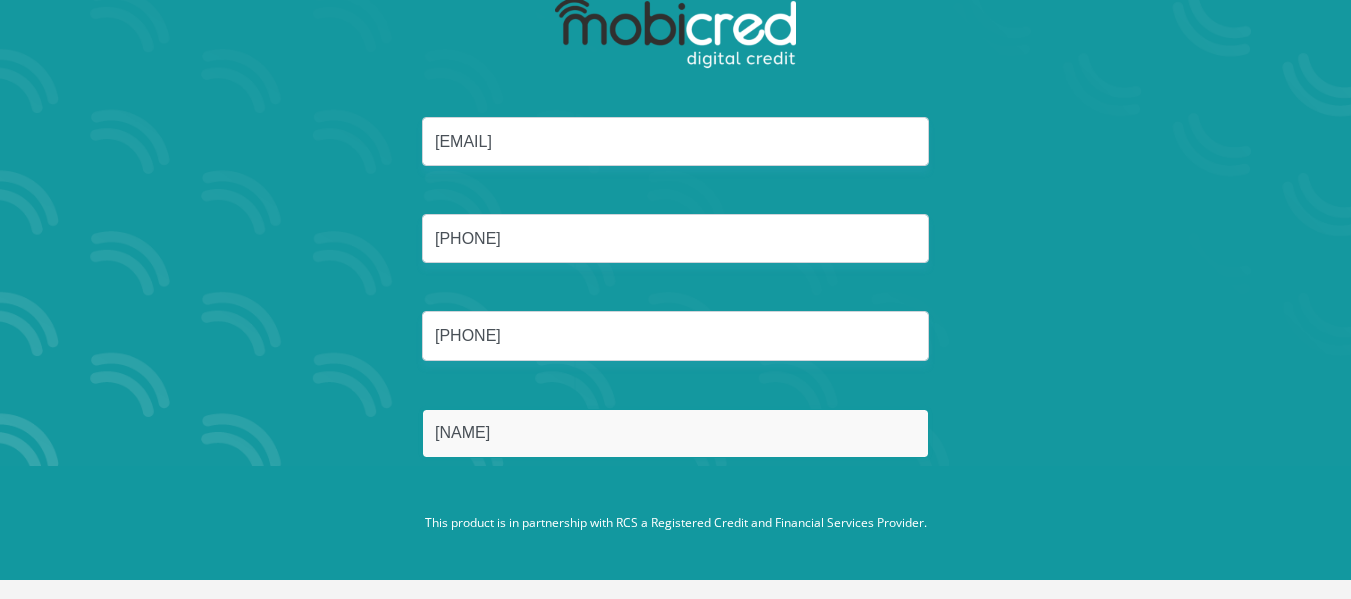 type on "ngobeni" 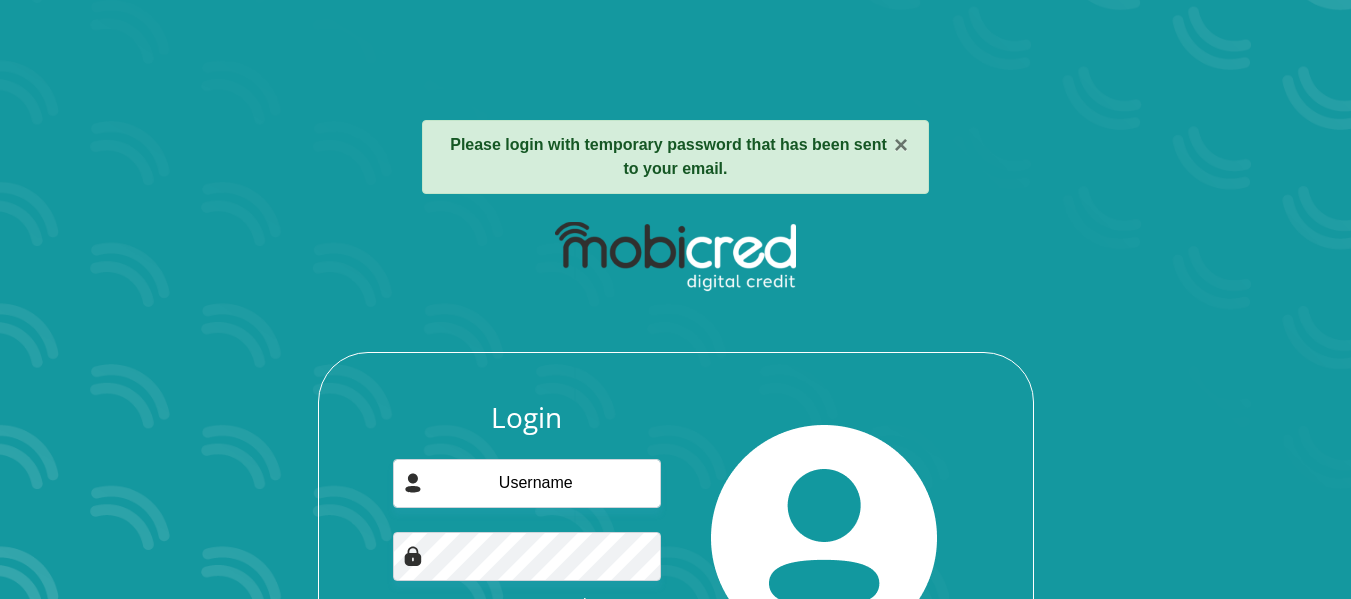 scroll, scrollTop: 0, scrollLeft: 0, axis: both 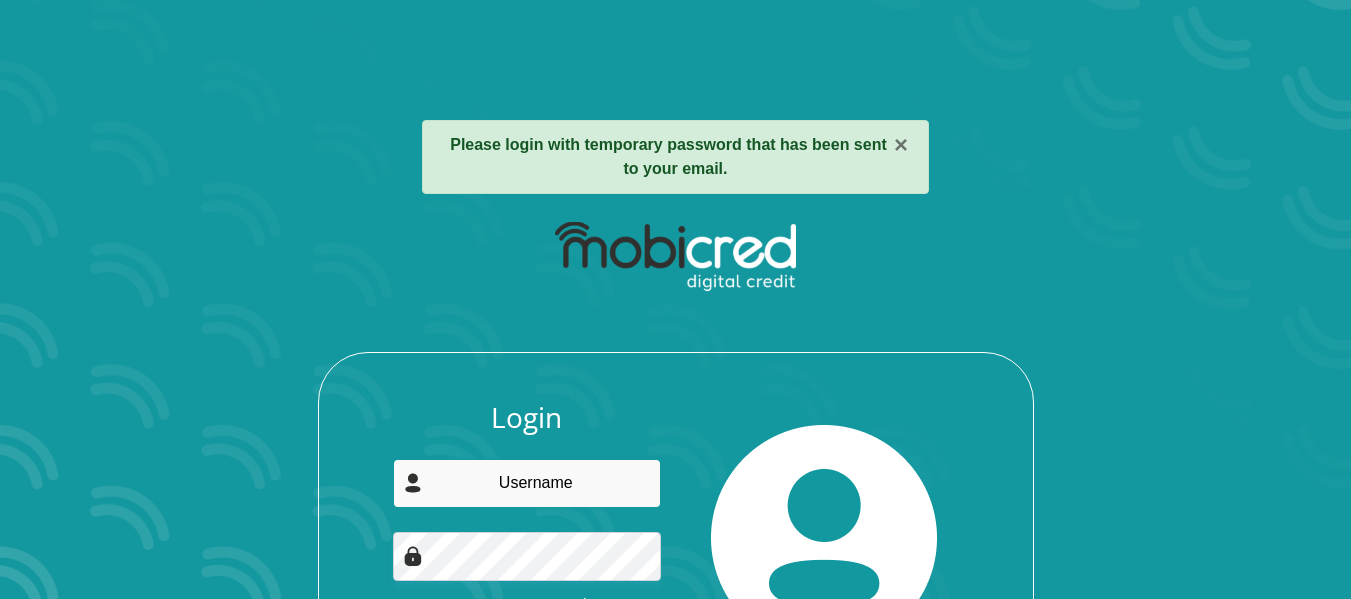 click at bounding box center [527, 483] 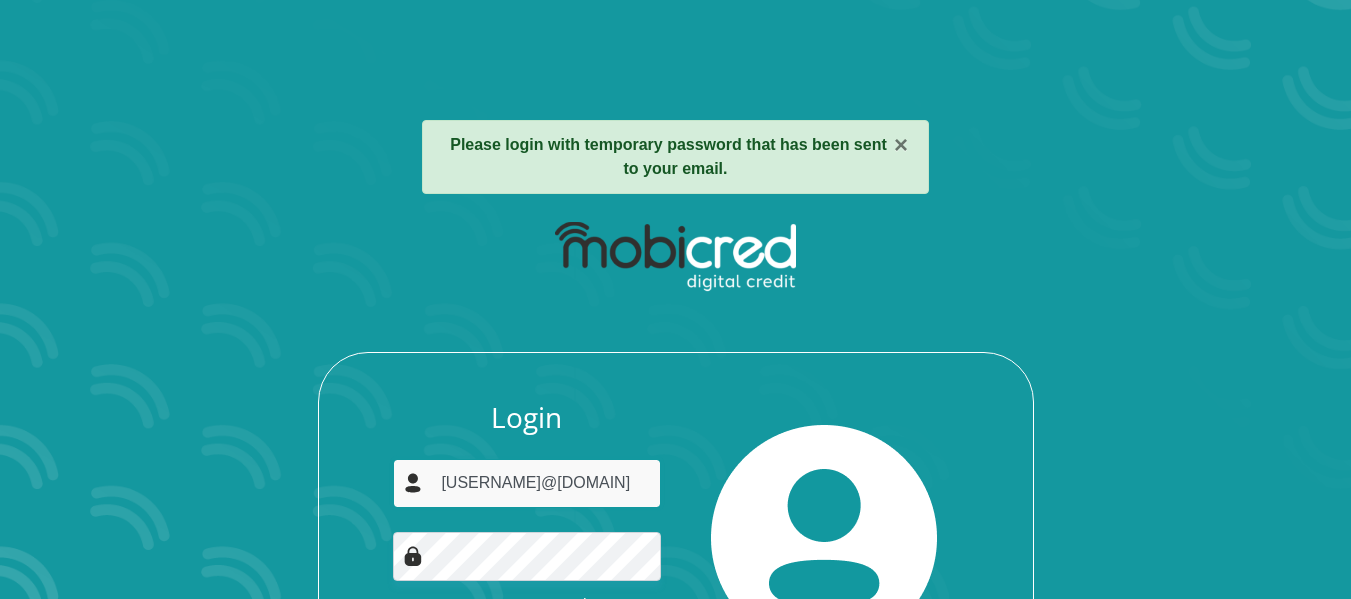 type on "[USERNAME]@[DOMAIN]" 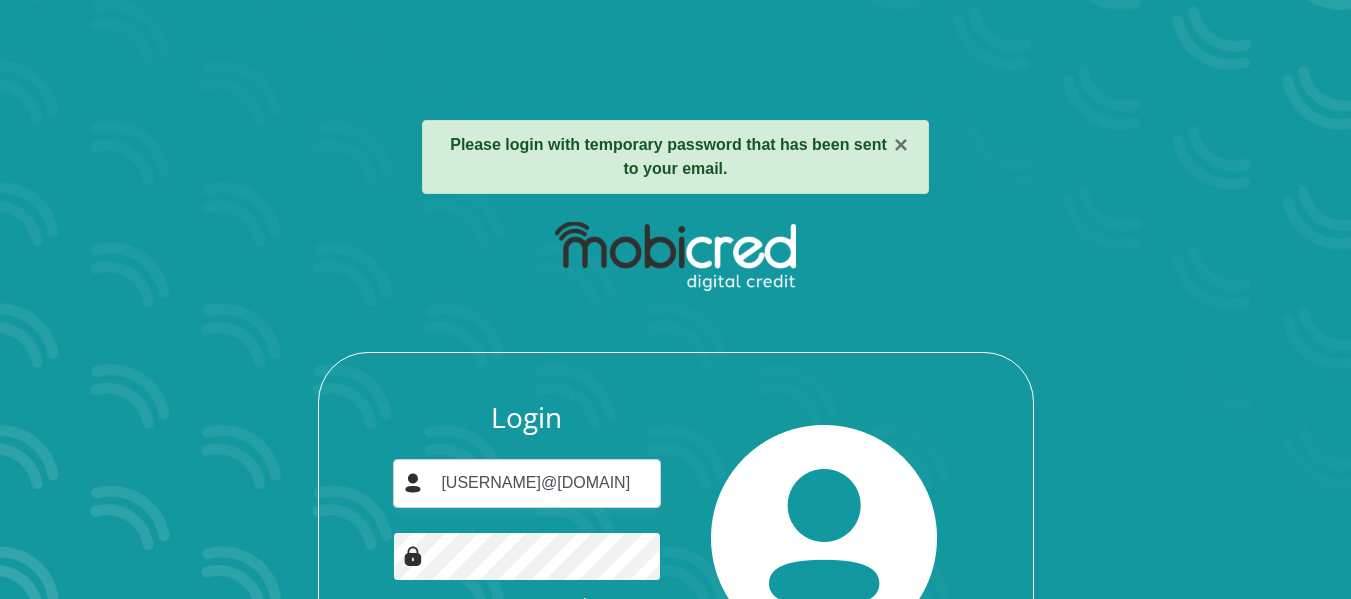 click on "Login" at bounding box center [527, 652] 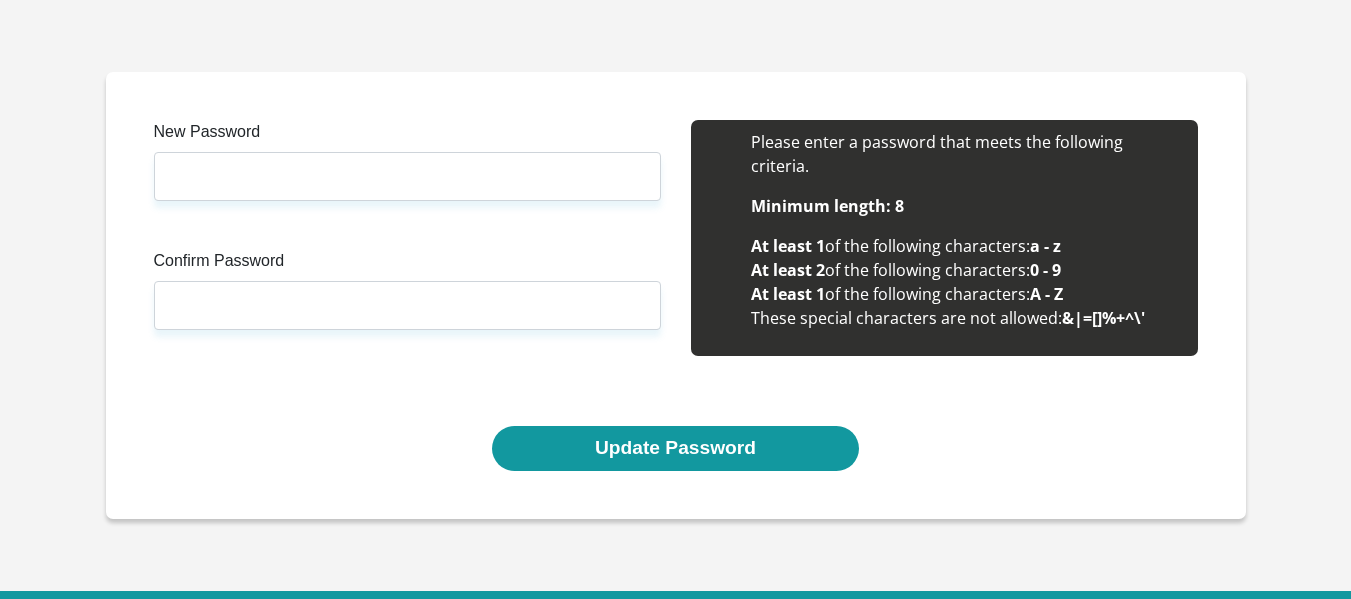 scroll, scrollTop: 0, scrollLeft: 0, axis: both 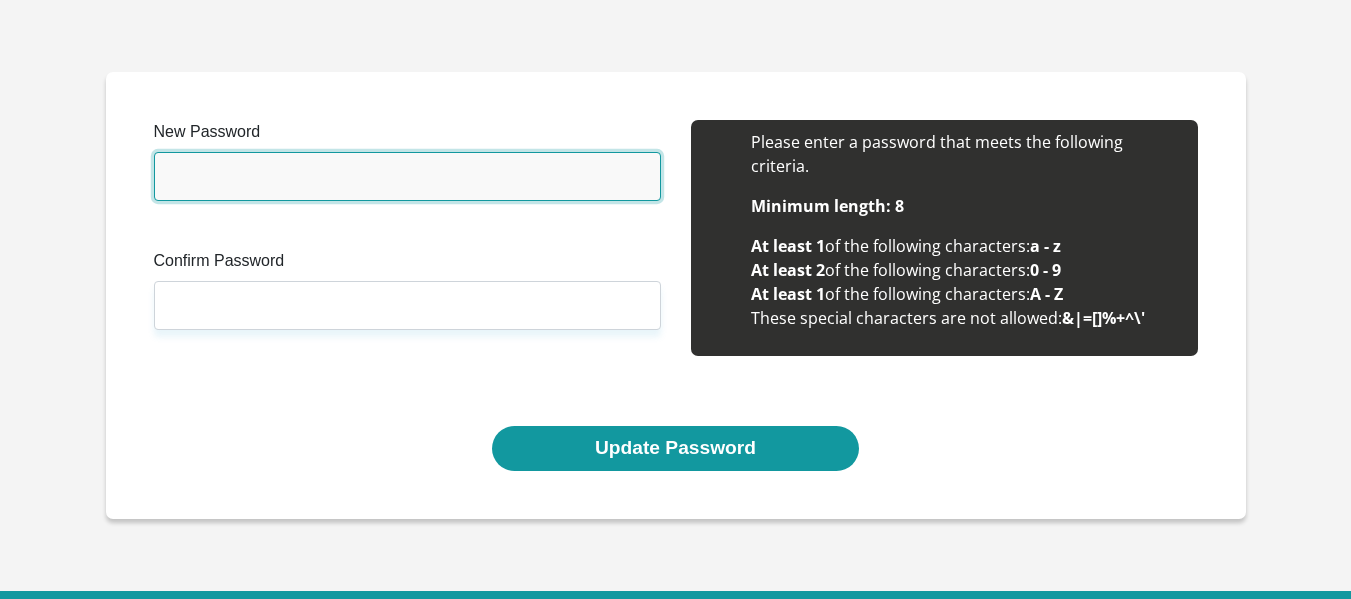 click on "New Password" at bounding box center (407, 176) 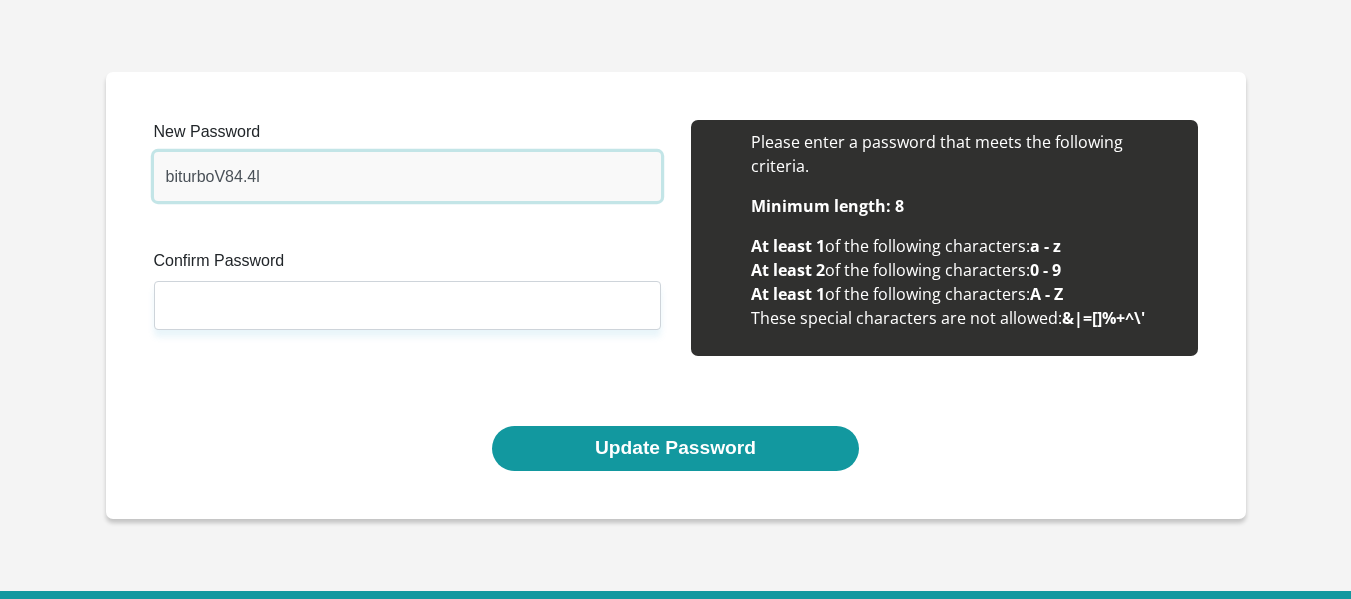 type on "biturboV84.4l" 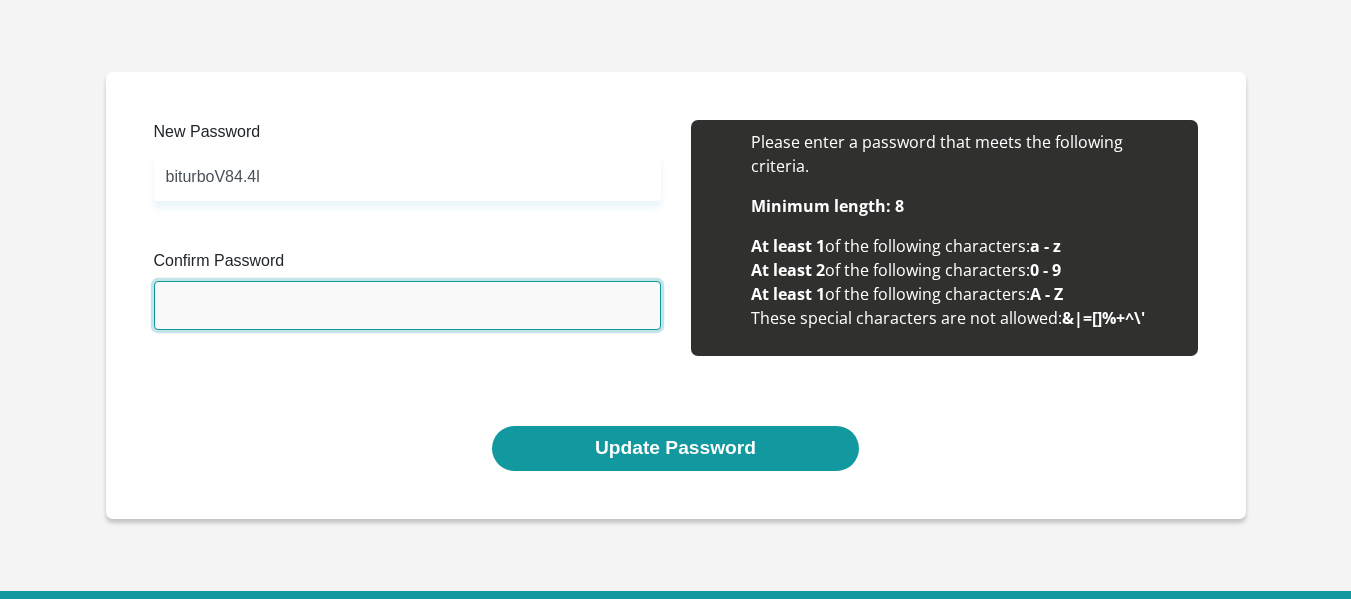 click on "Confirm Password" at bounding box center (407, 305) 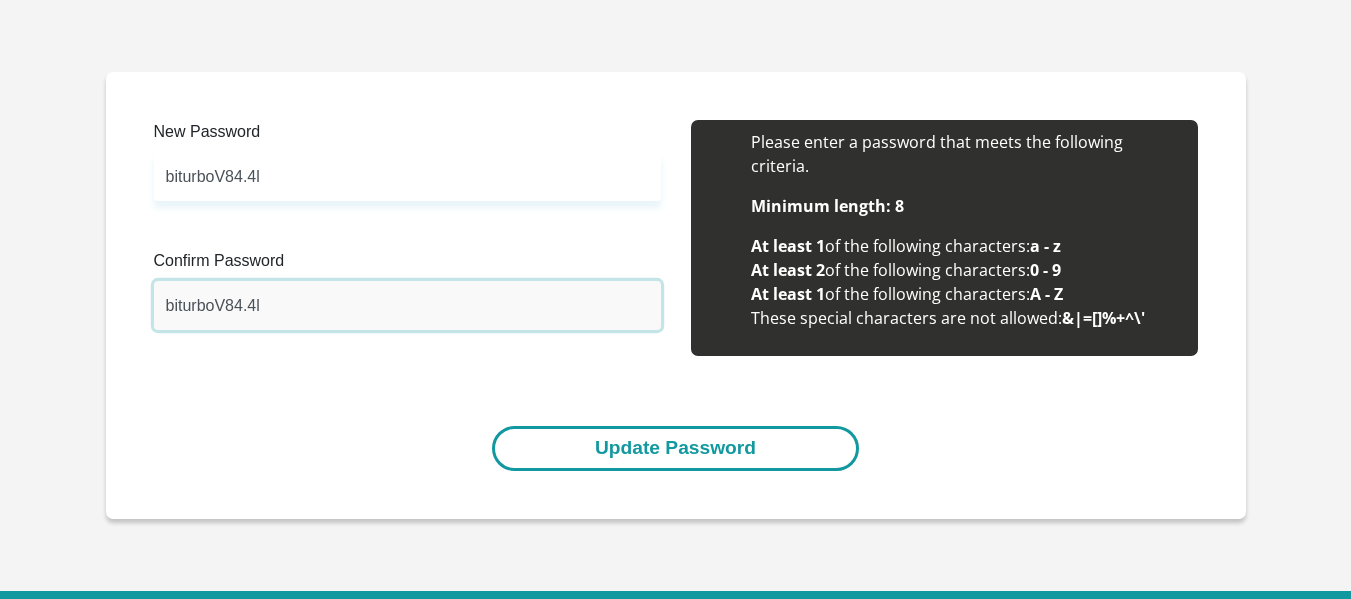 type on "biturboV84.4l" 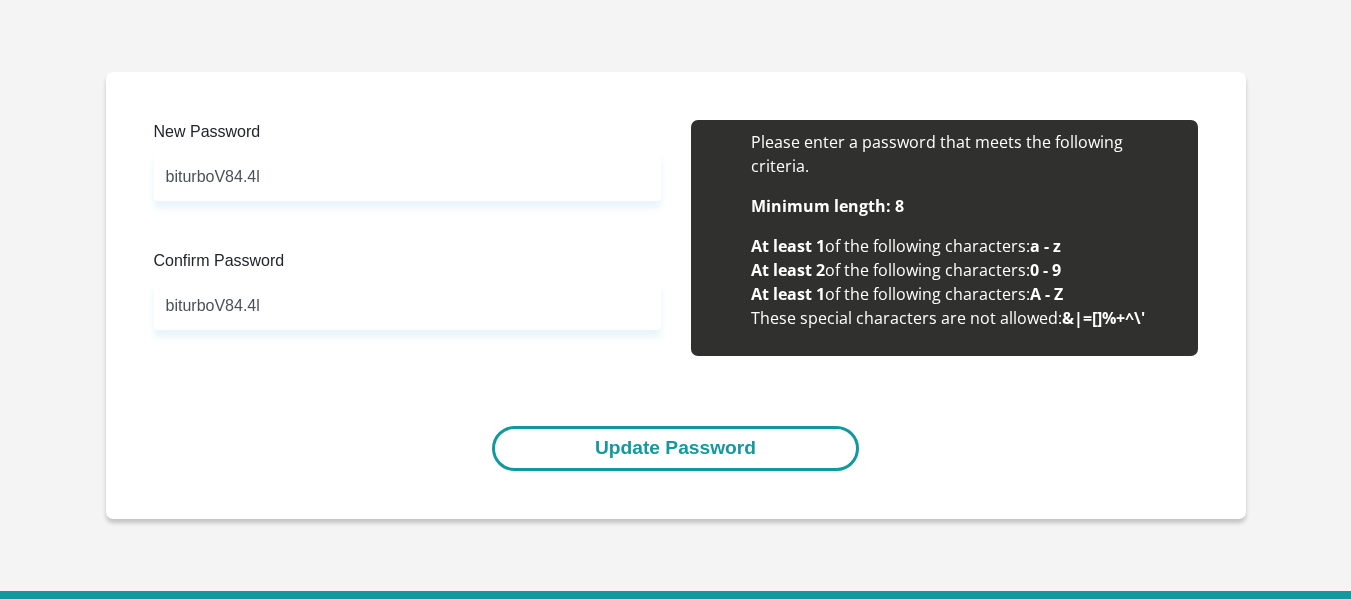 click on "Update Password" at bounding box center (675, 448) 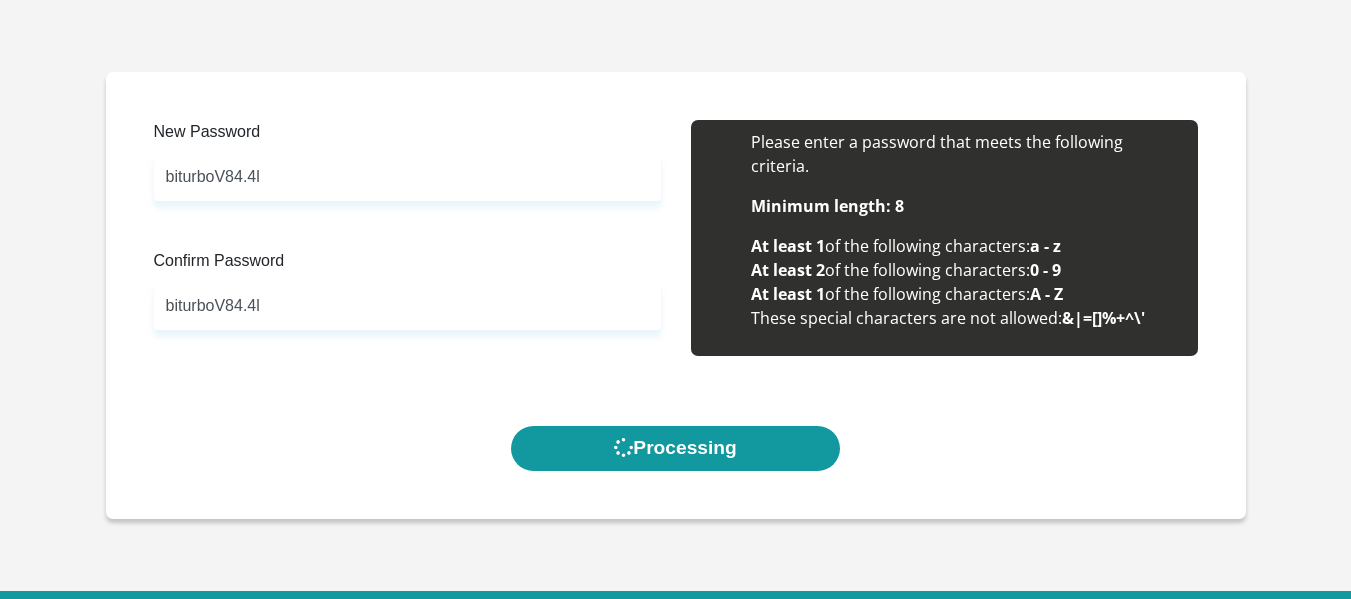 scroll, scrollTop: 0, scrollLeft: 0, axis: both 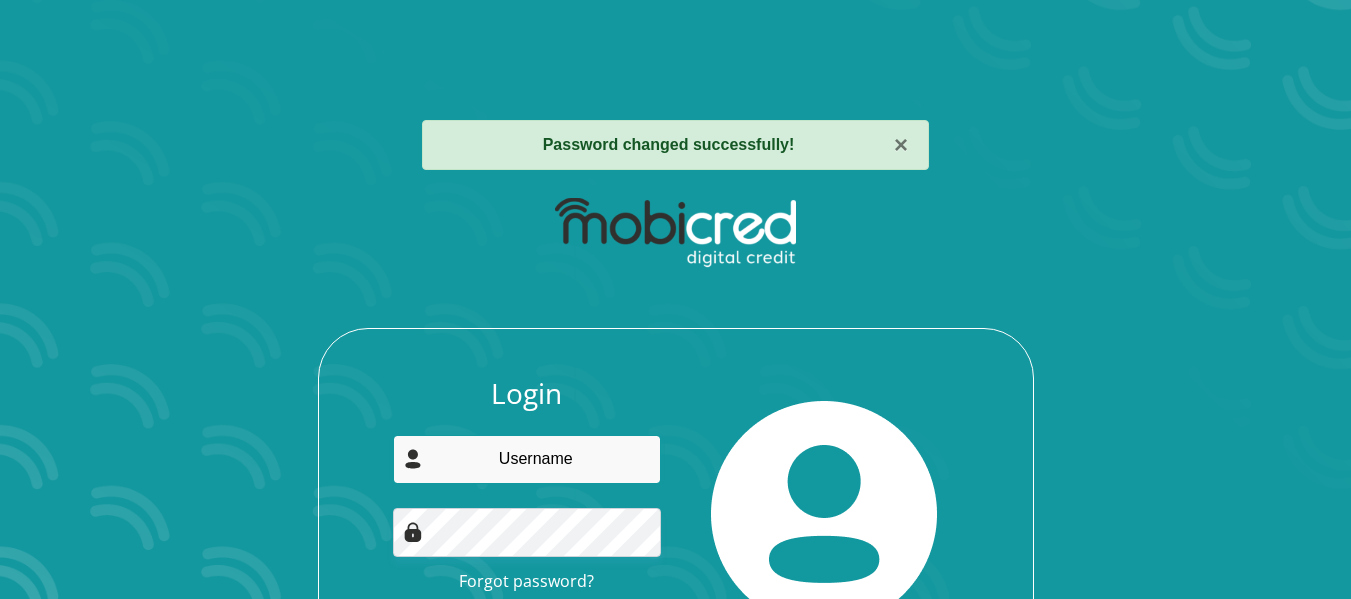 click at bounding box center (527, 459) 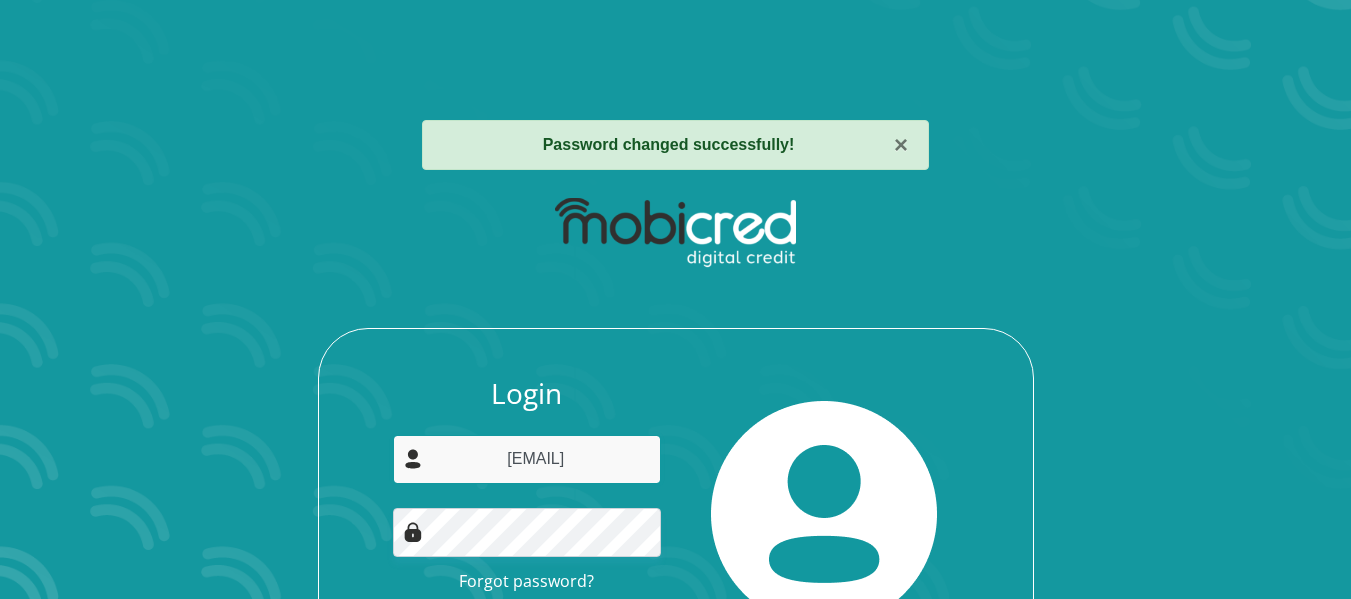 type on "mosesn95@gmail.com" 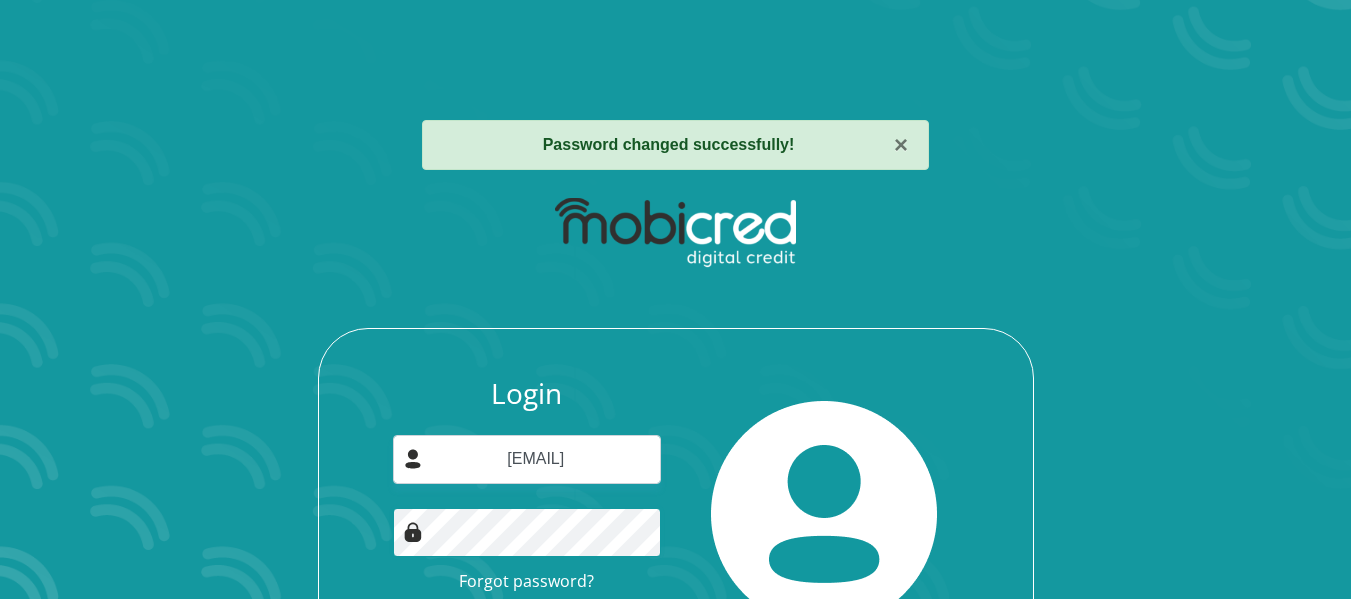 click on "Login" at bounding box center [527, 628] 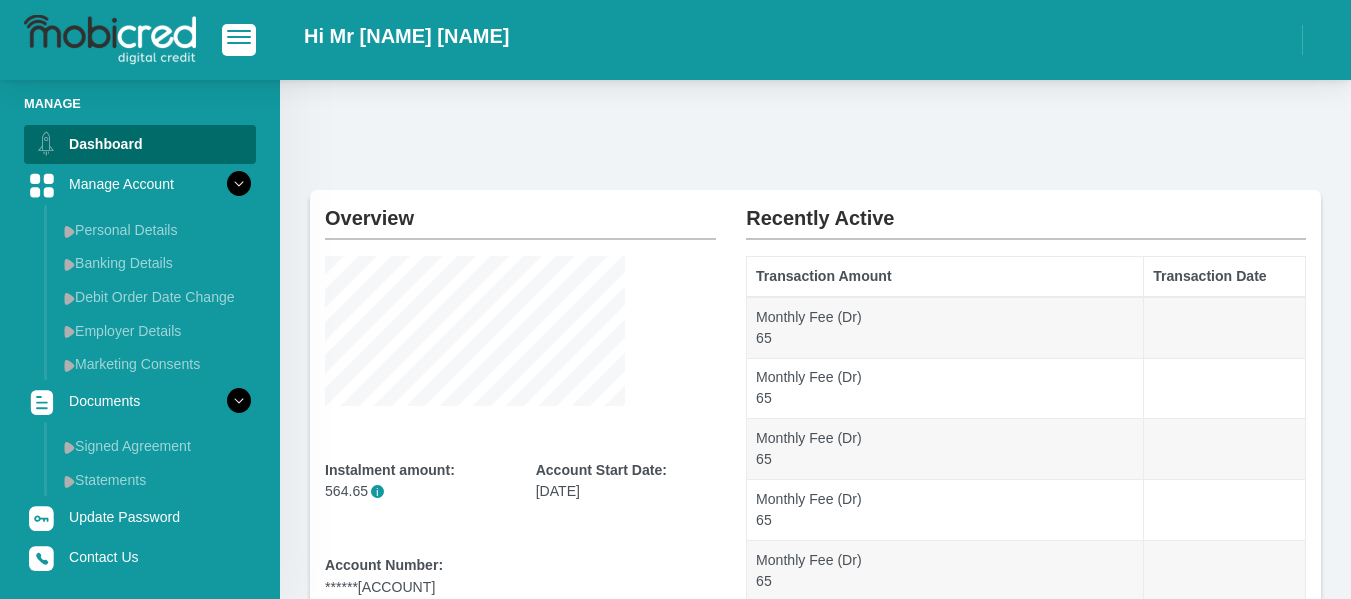 scroll, scrollTop: 0, scrollLeft: 0, axis: both 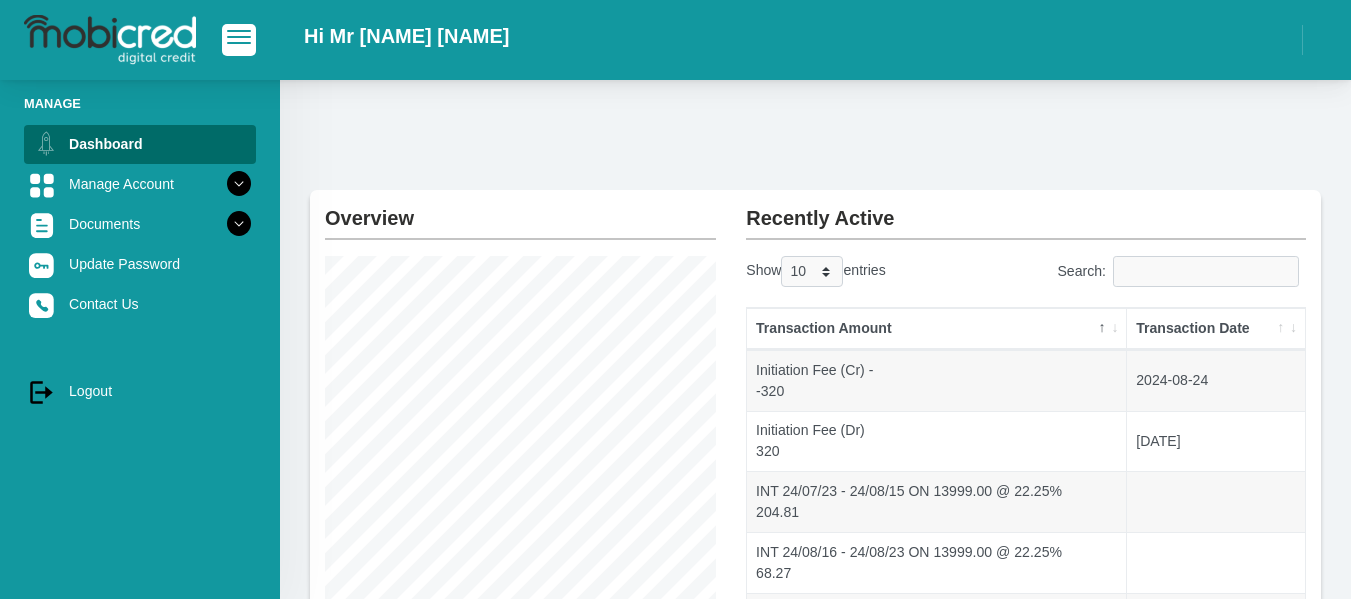 click on "Initiation Fee (Cr) -  -320" at bounding box center (937, 380) 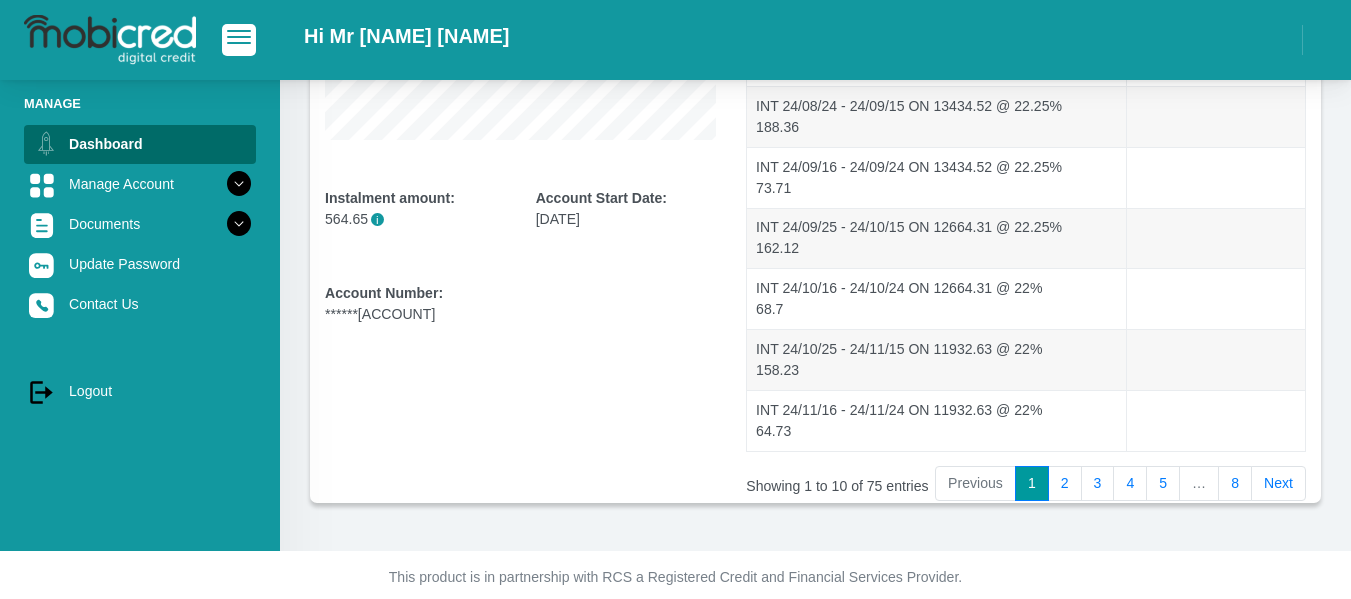 scroll, scrollTop: 497, scrollLeft: 0, axis: vertical 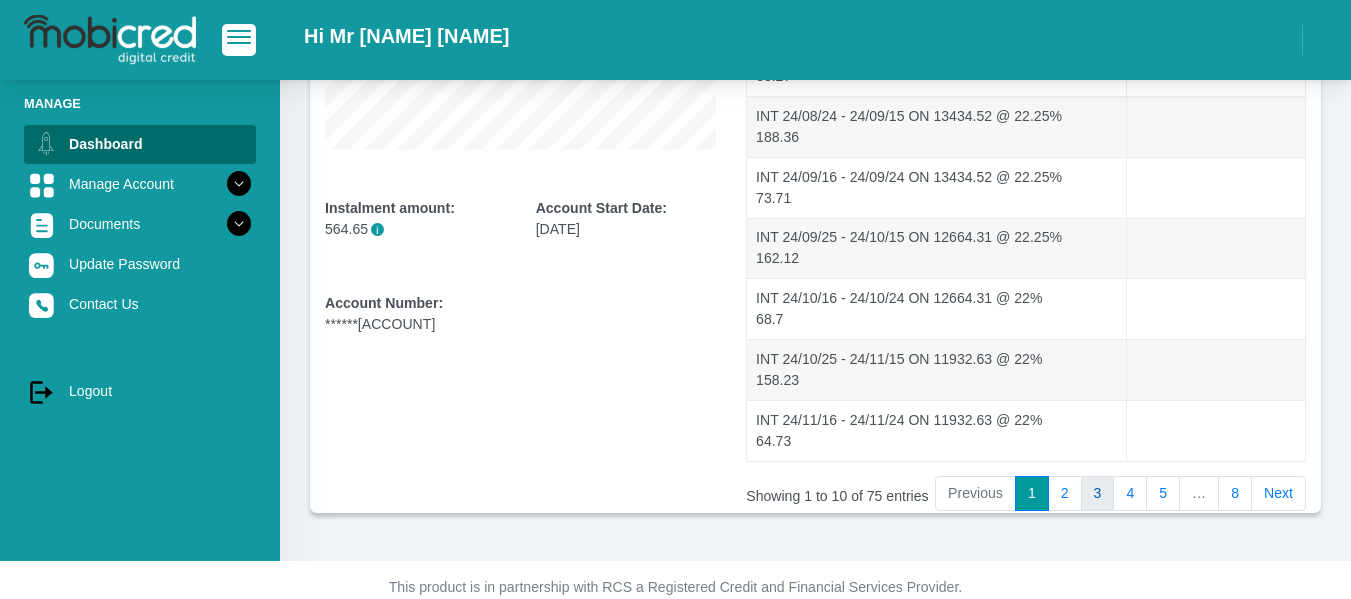 click on "3" at bounding box center (1098, 494) 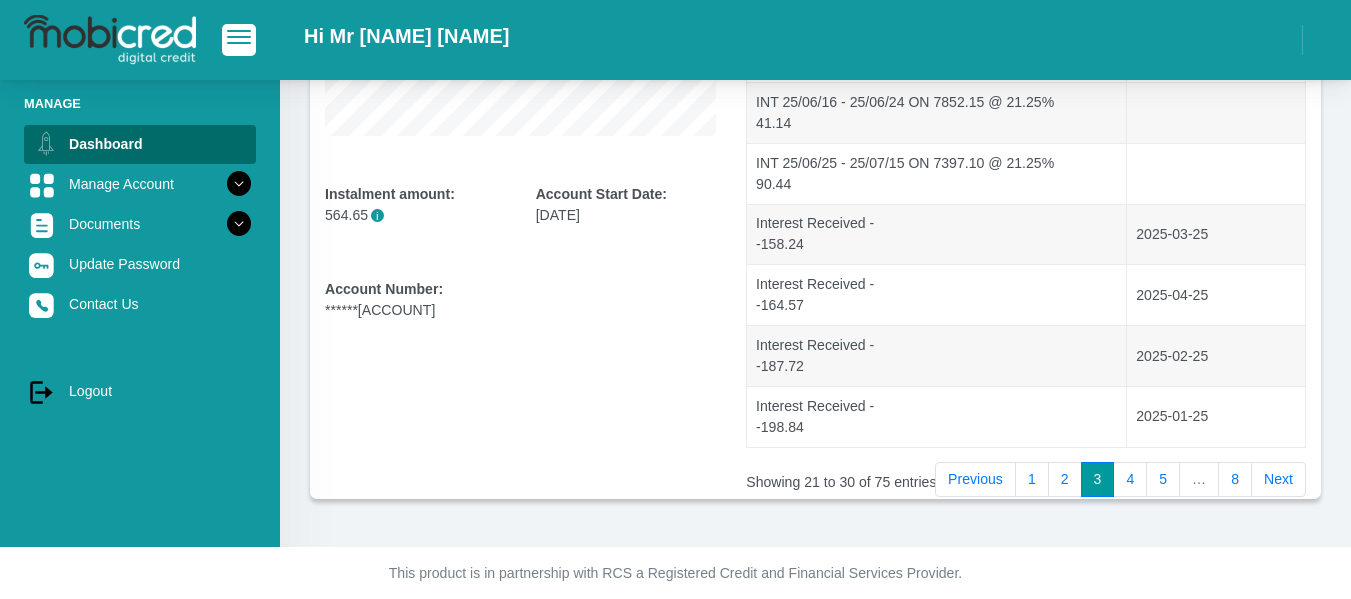 scroll, scrollTop: 529, scrollLeft: 0, axis: vertical 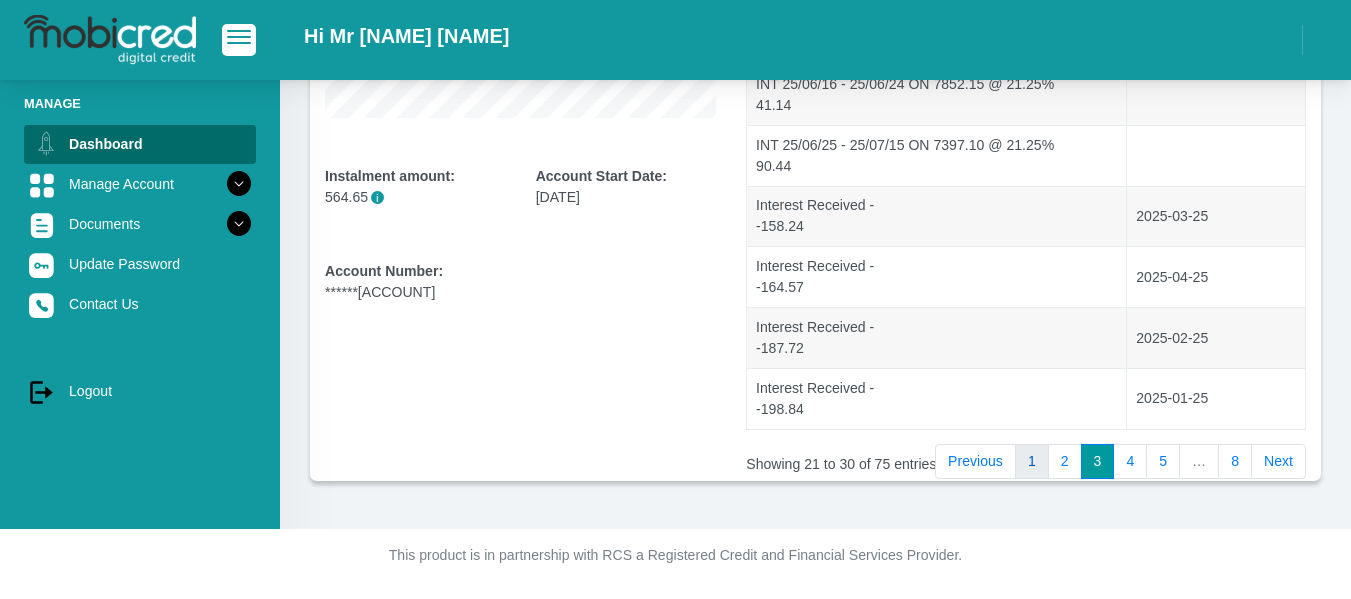 click on "1" at bounding box center [1032, 462] 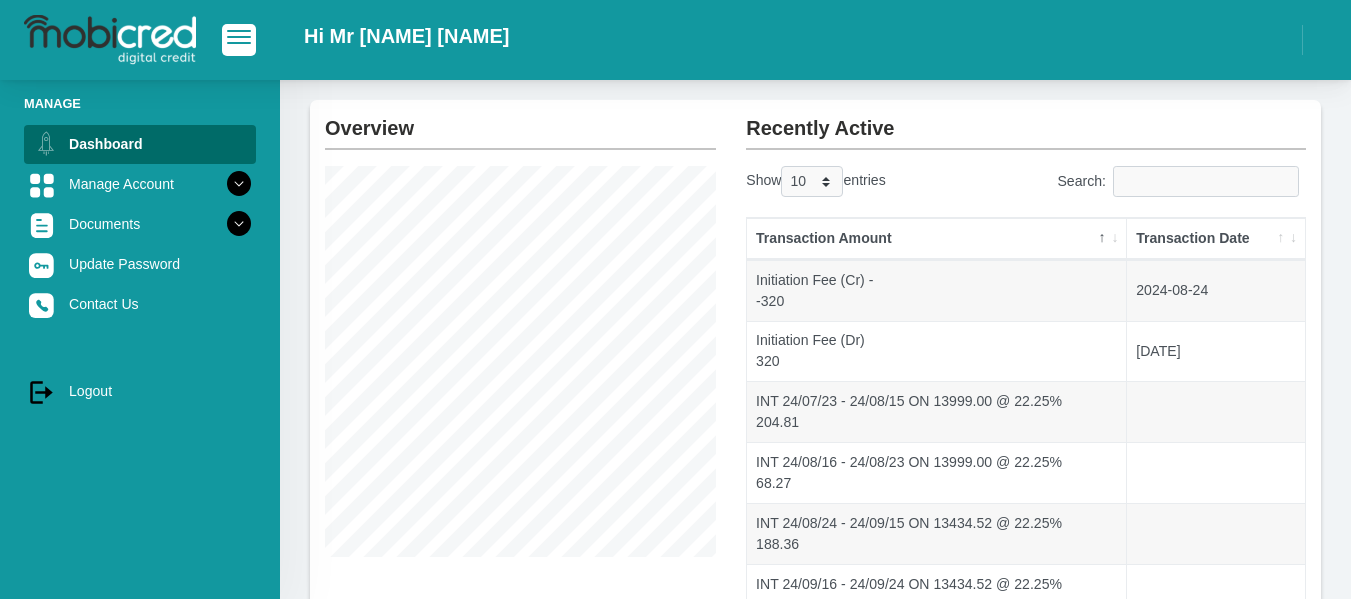 scroll, scrollTop: 84, scrollLeft: 0, axis: vertical 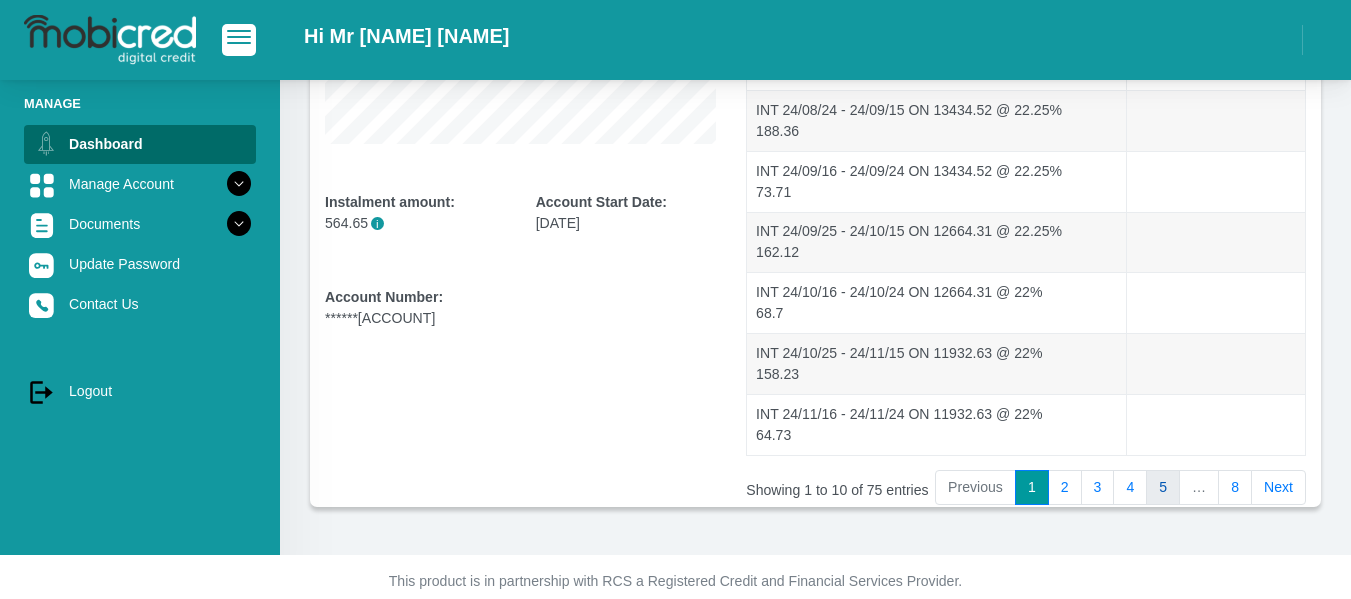 click on "5" at bounding box center (1163, 488) 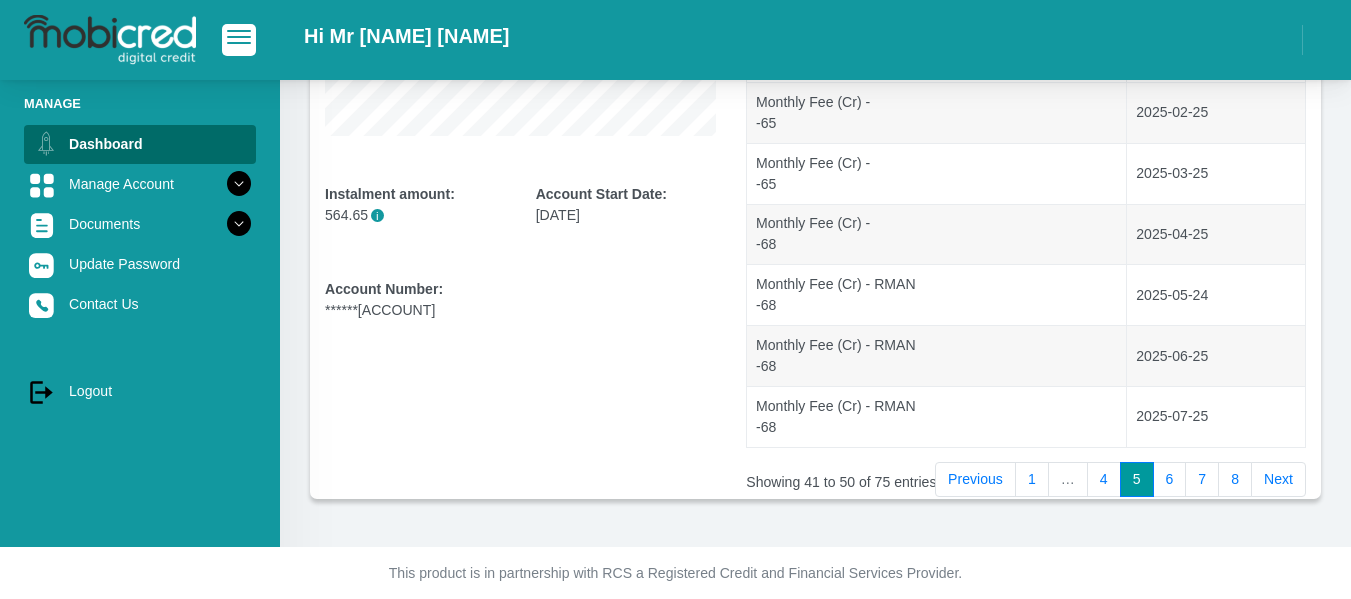 scroll, scrollTop: 529, scrollLeft: 0, axis: vertical 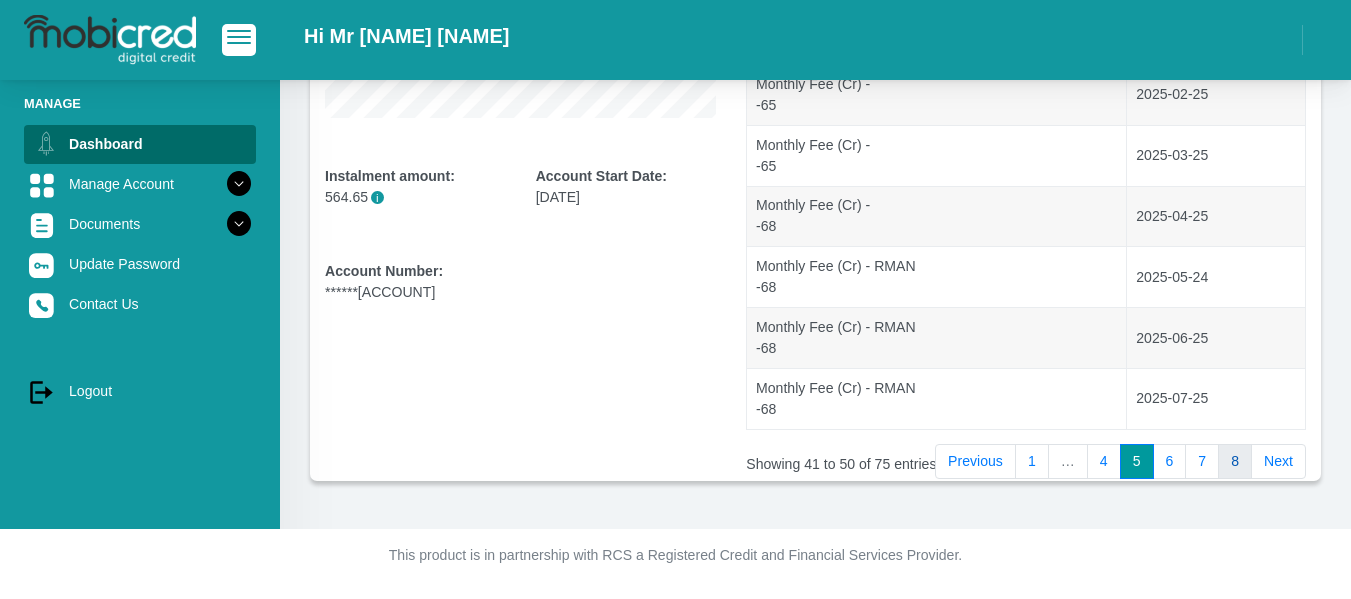 click on "8" at bounding box center (1235, 462) 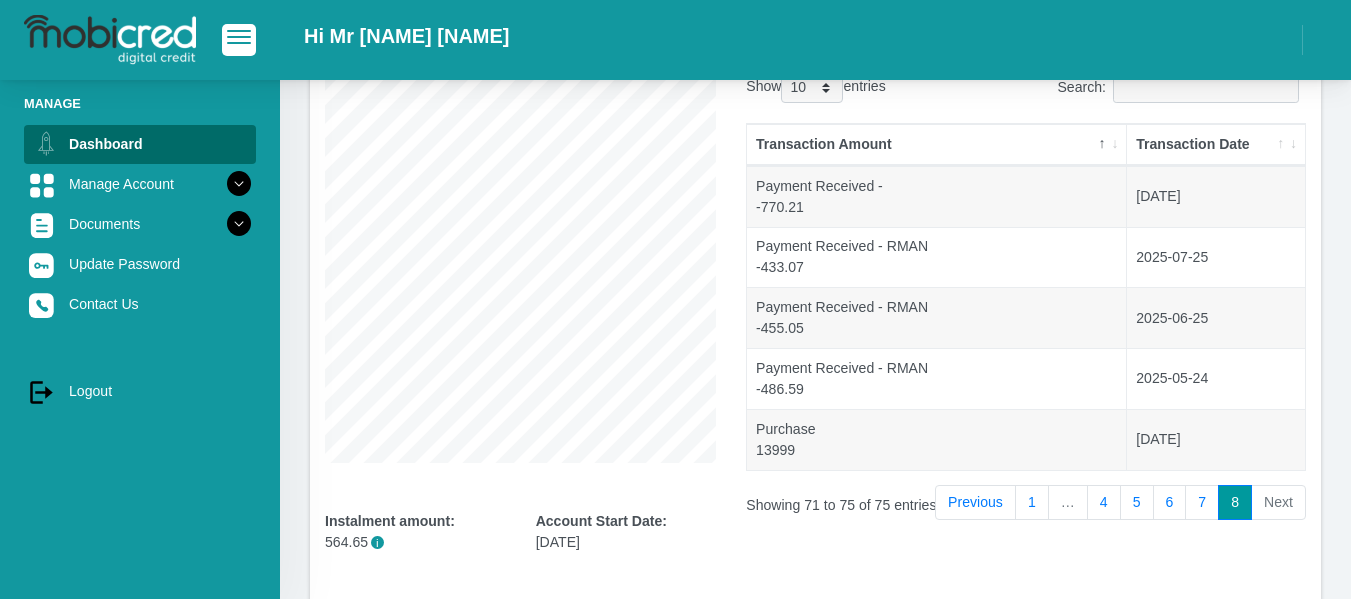 scroll, scrollTop: 179, scrollLeft: 0, axis: vertical 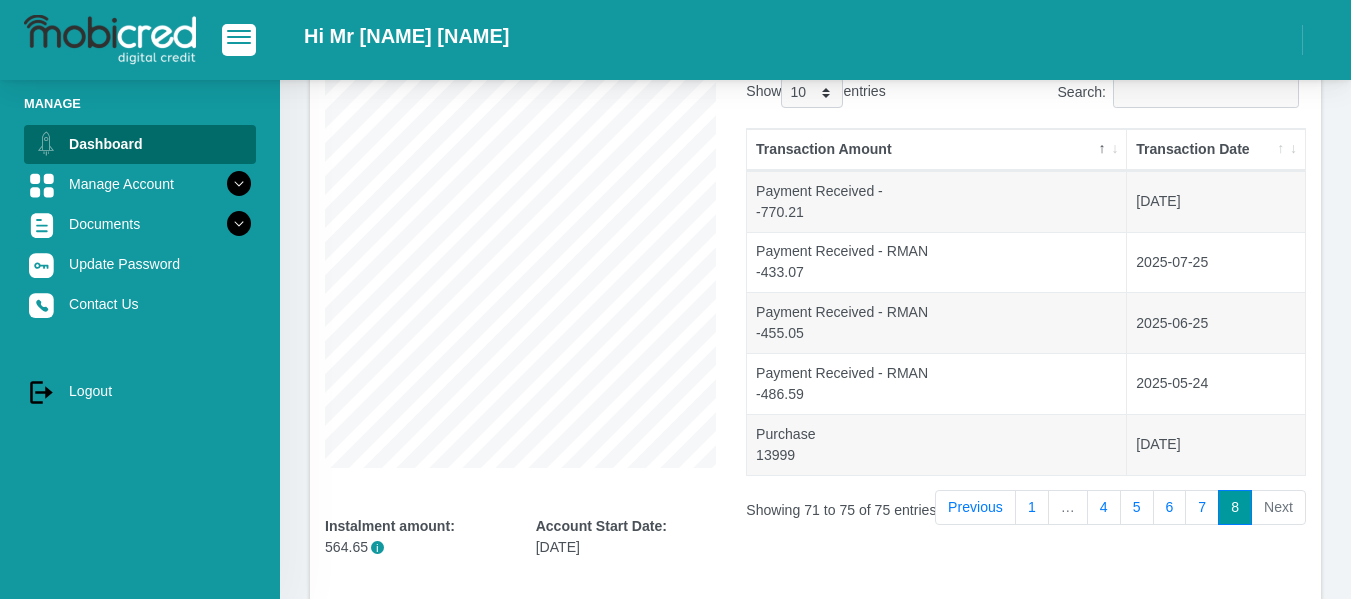 click on "Next" at bounding box center [1279, 508] 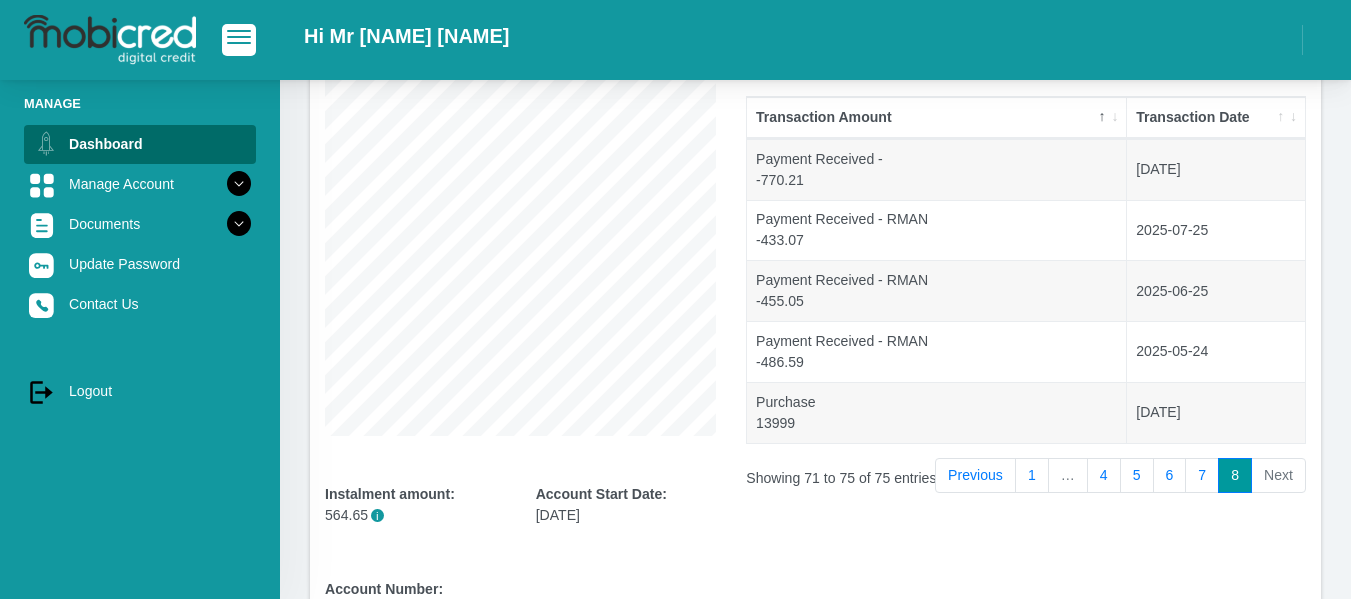 scroll, scrollTop: 207, scrollLeft: 0, axis: vertical 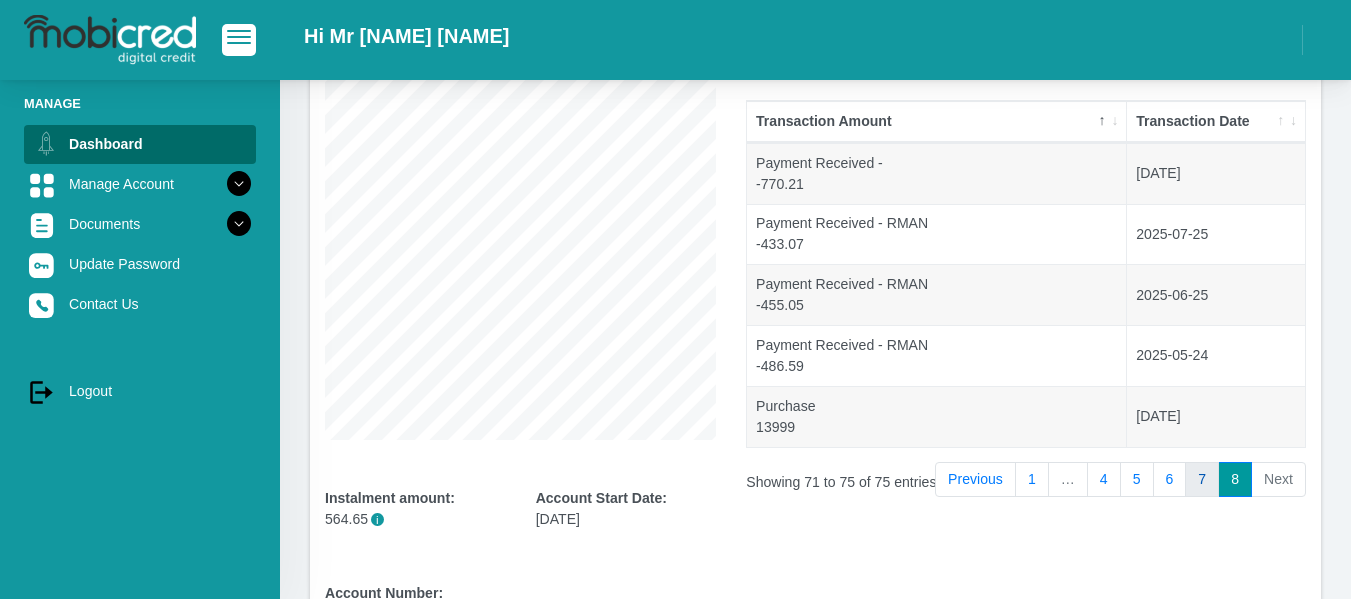 click on "7" at bounding box center (1202, 480) 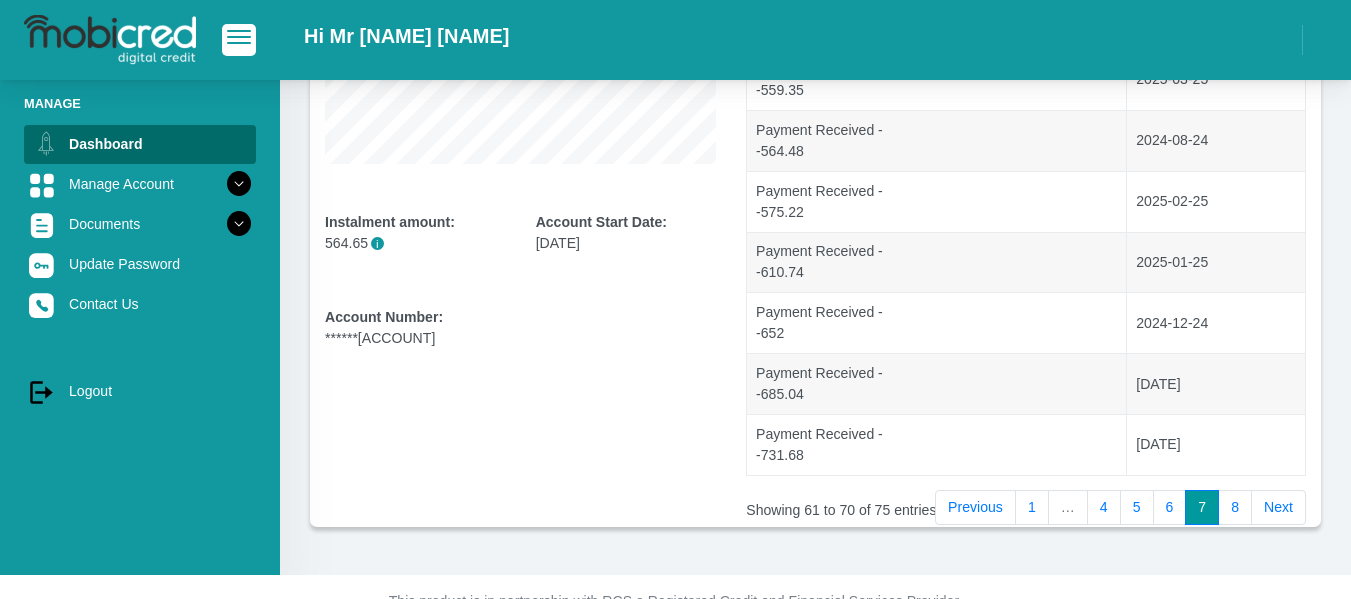 scroll, scrollTop: 529, scrollLeft: 0, axis: vertical 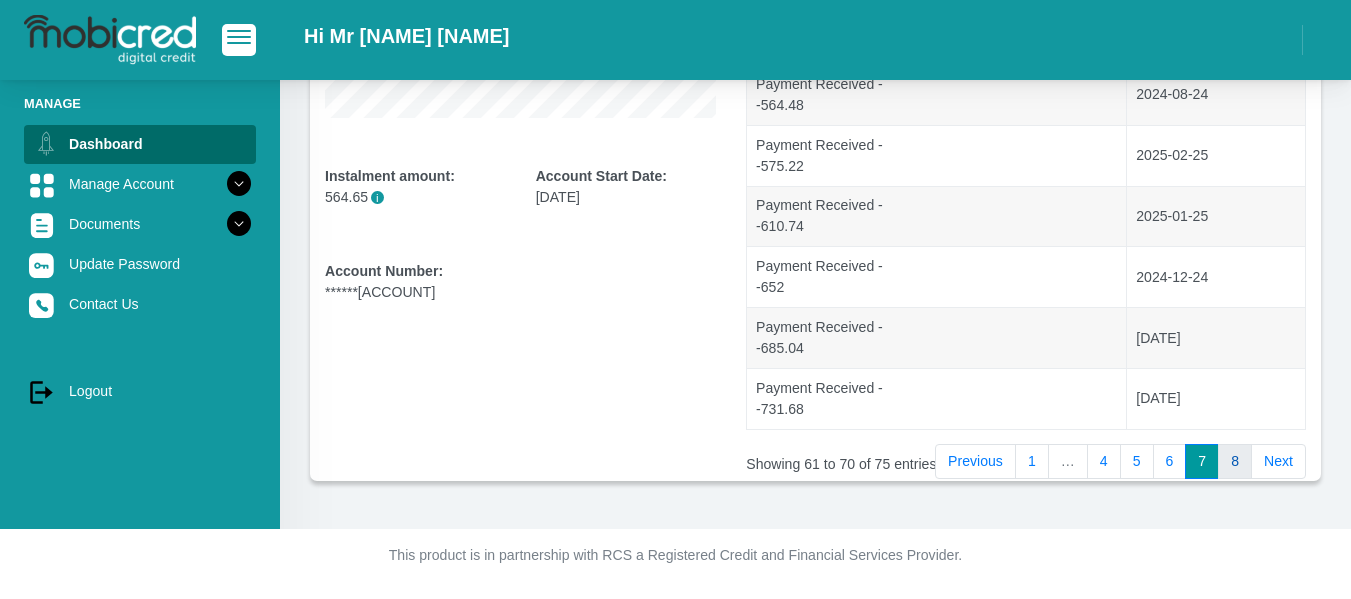 click on "8" at bounding box center [1235, 462] 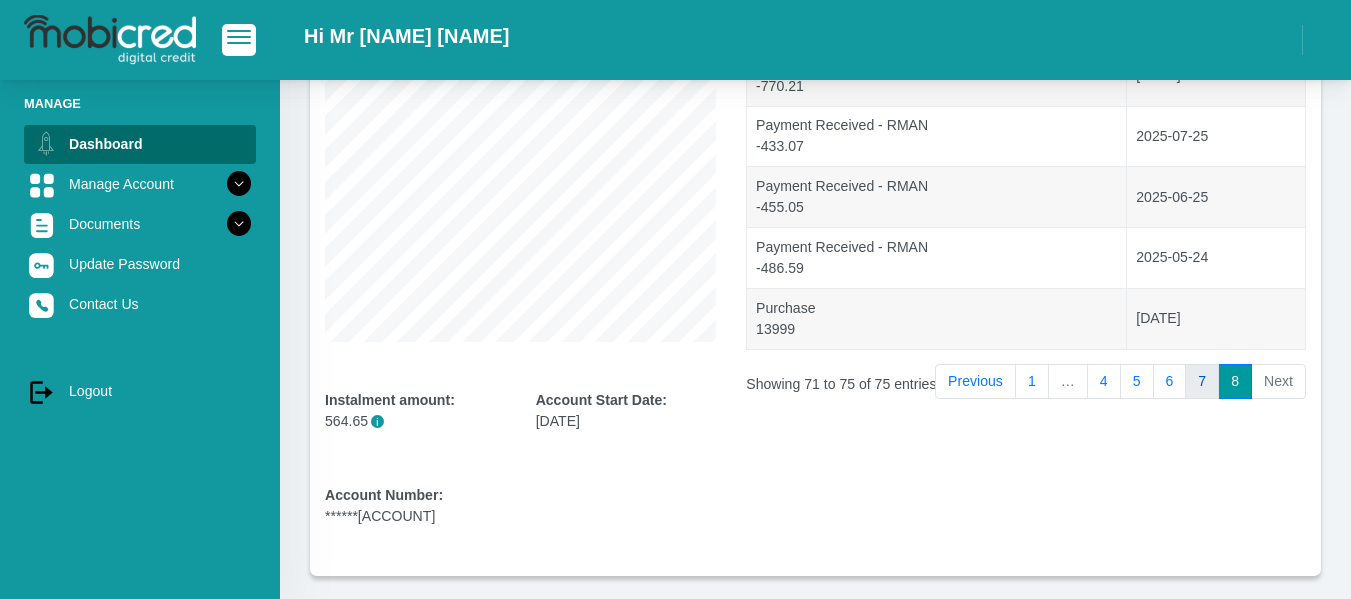click on "7" at bounding box center [1202, 382] 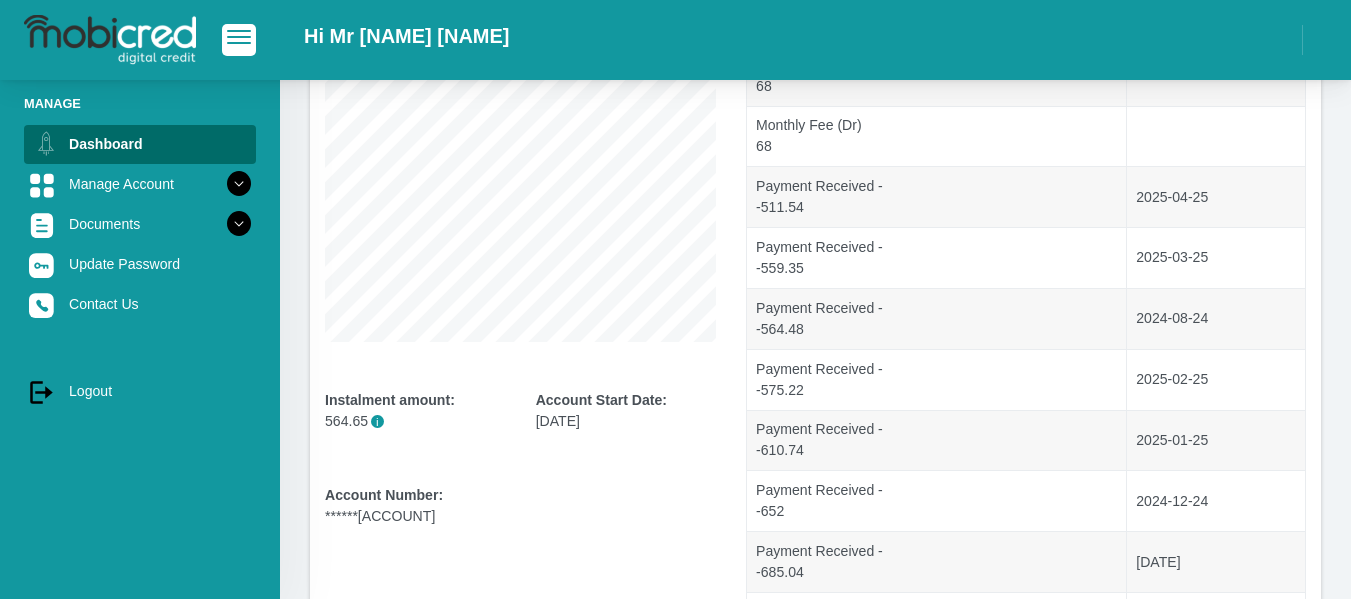 scroll, scrollTop: 529, scrollLeft: 0, axis: vertical 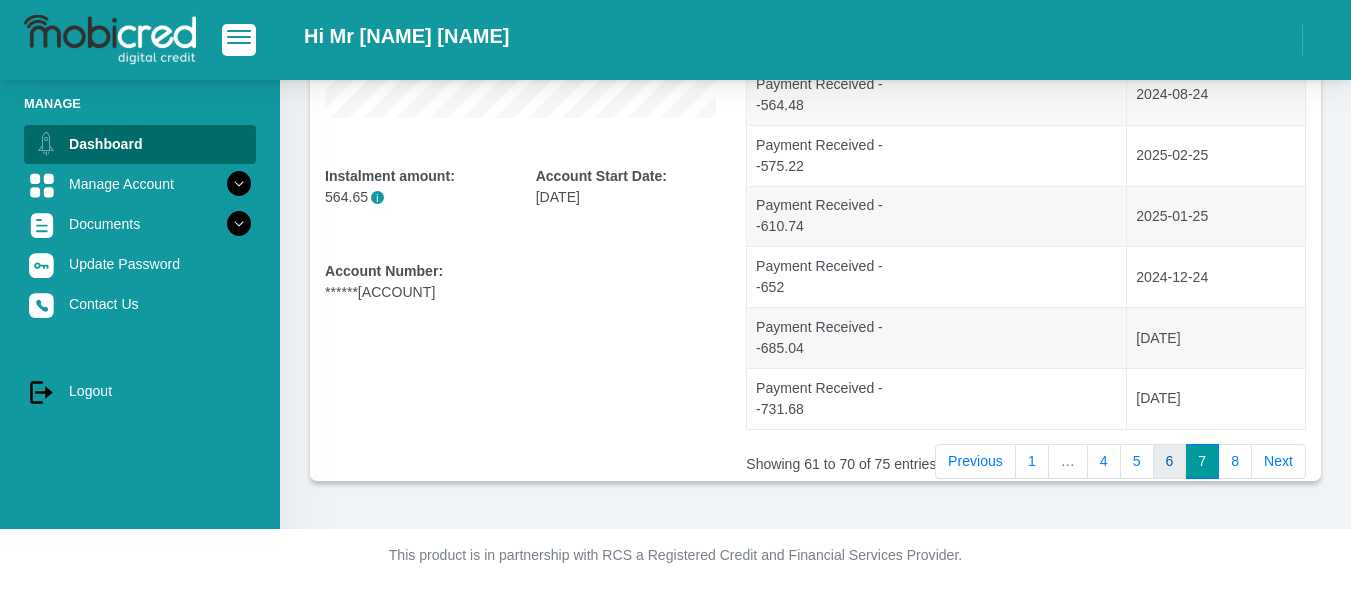 click on "6" at bounding box center (1170, 462) 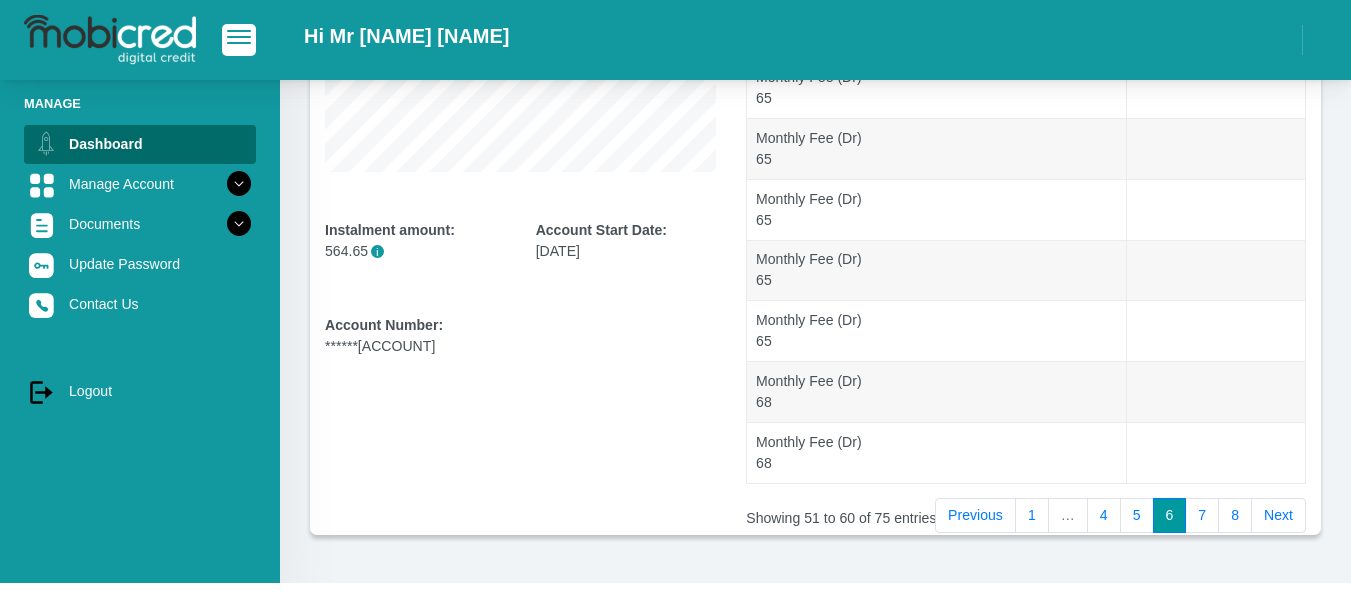 scroll, scrollTop: 529, scrollLeft: 0, axis: vertical 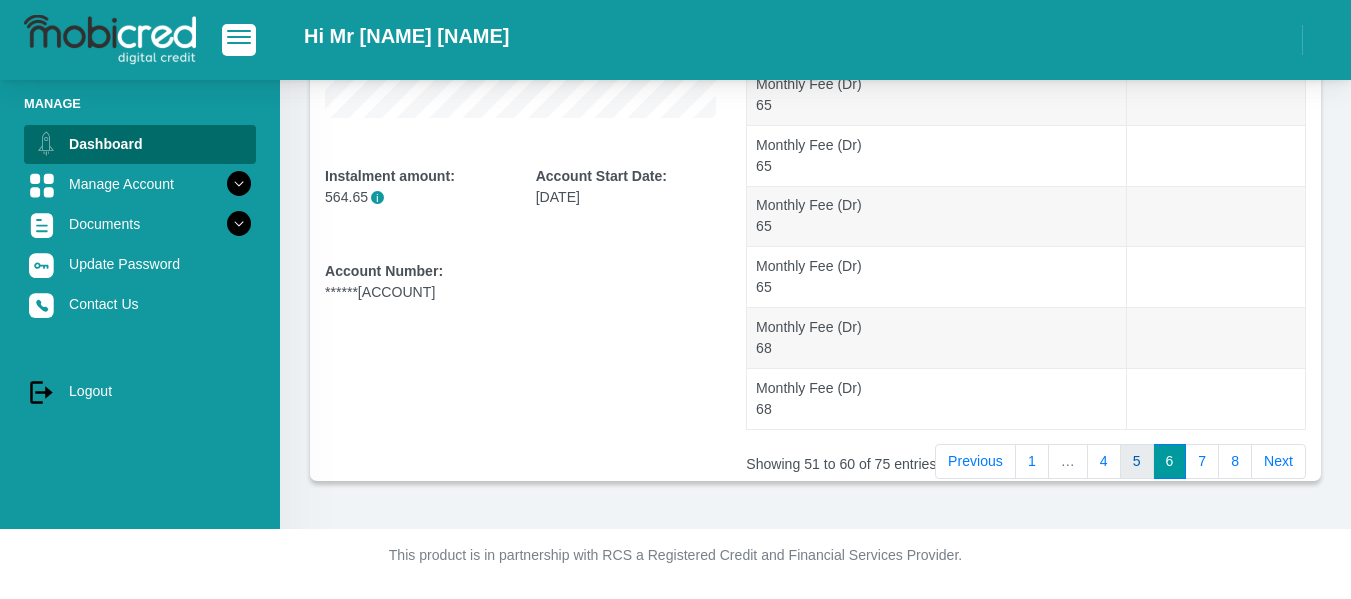 click on "5" at bounding box center [1137, 462] 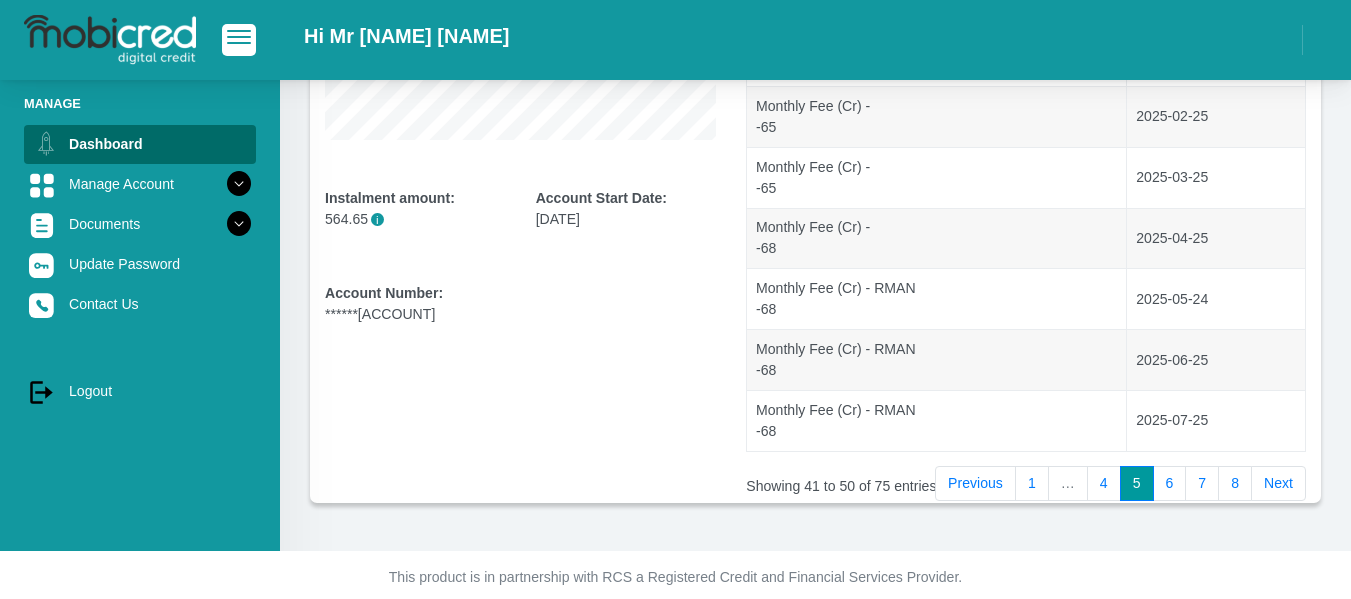 scroll, scrollTop: 529, scrollLeft: 0, axis: vertical 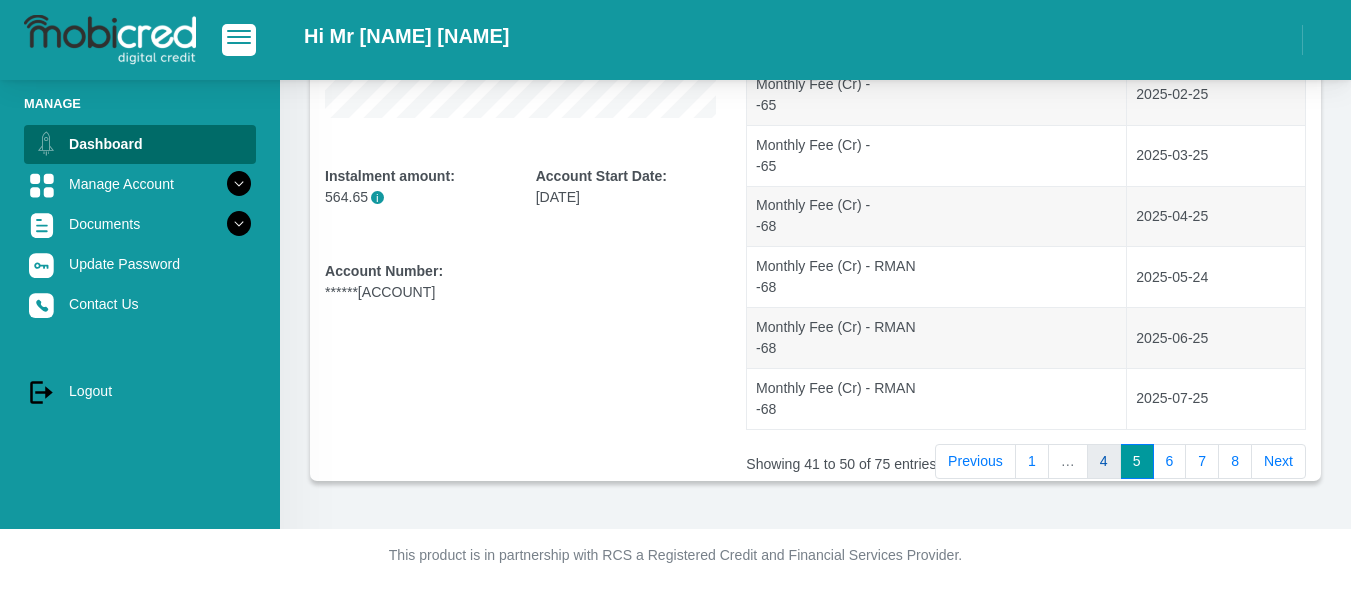 click on "4" at bounding box center [1104, 462] 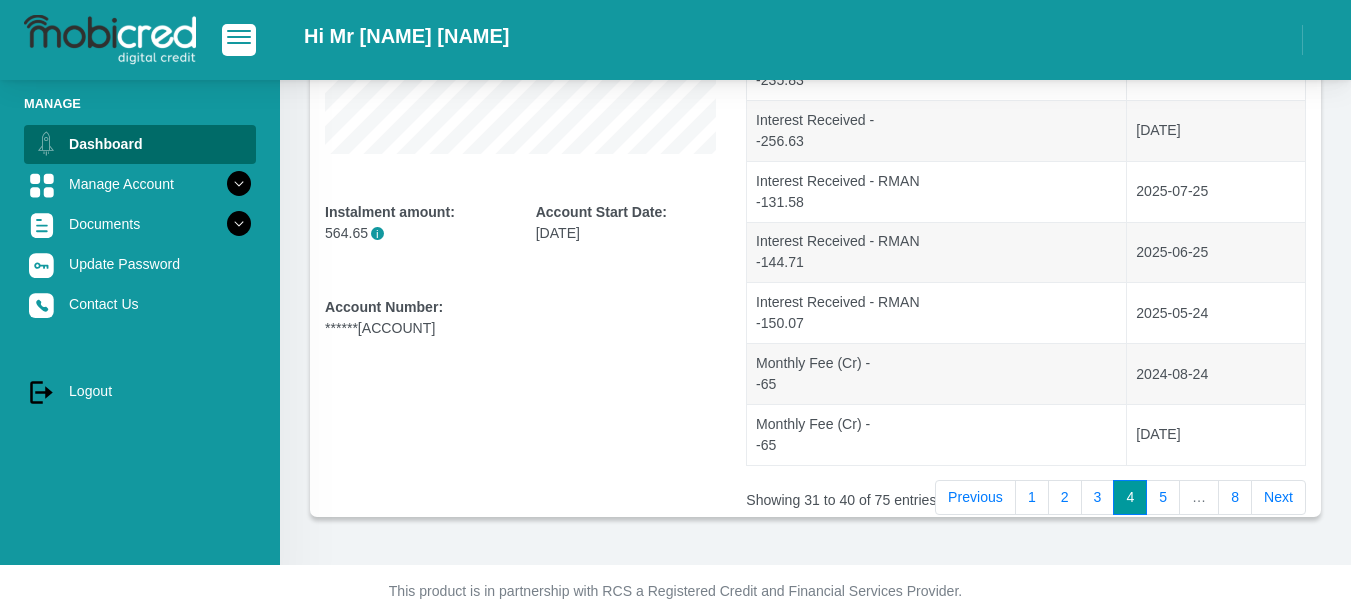 scroll, scrollTop: 529, scrollLeft: 0, axis: vertical 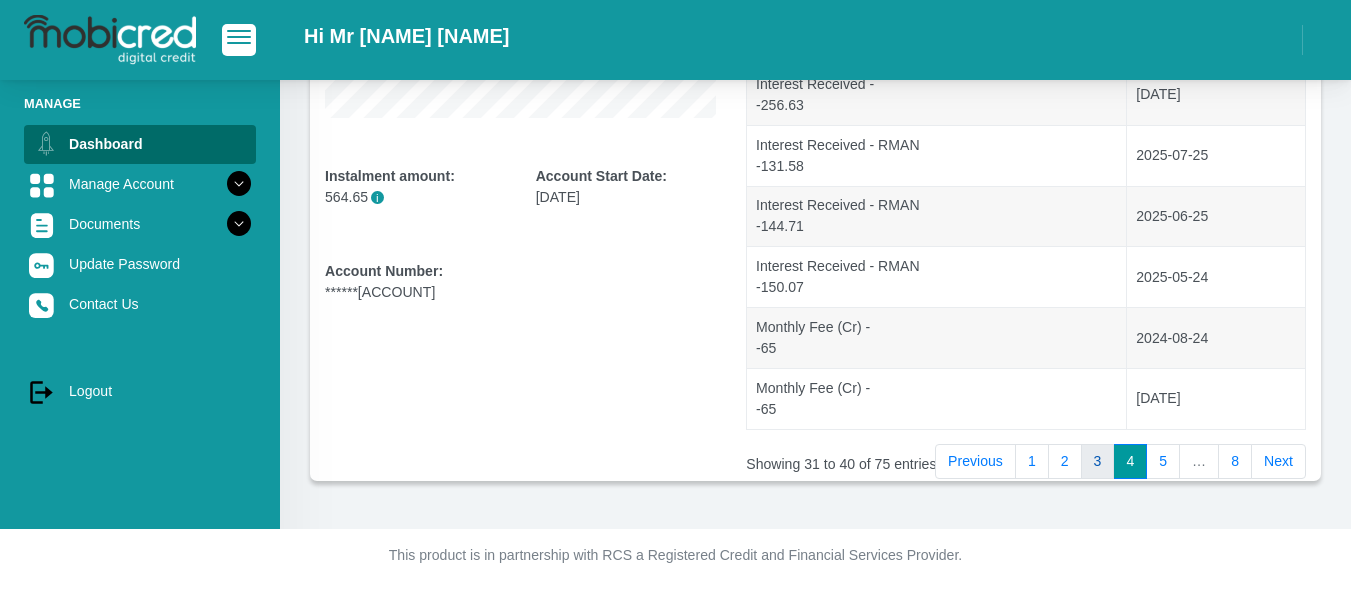 click on "3" at bounding box center (1098, 462) 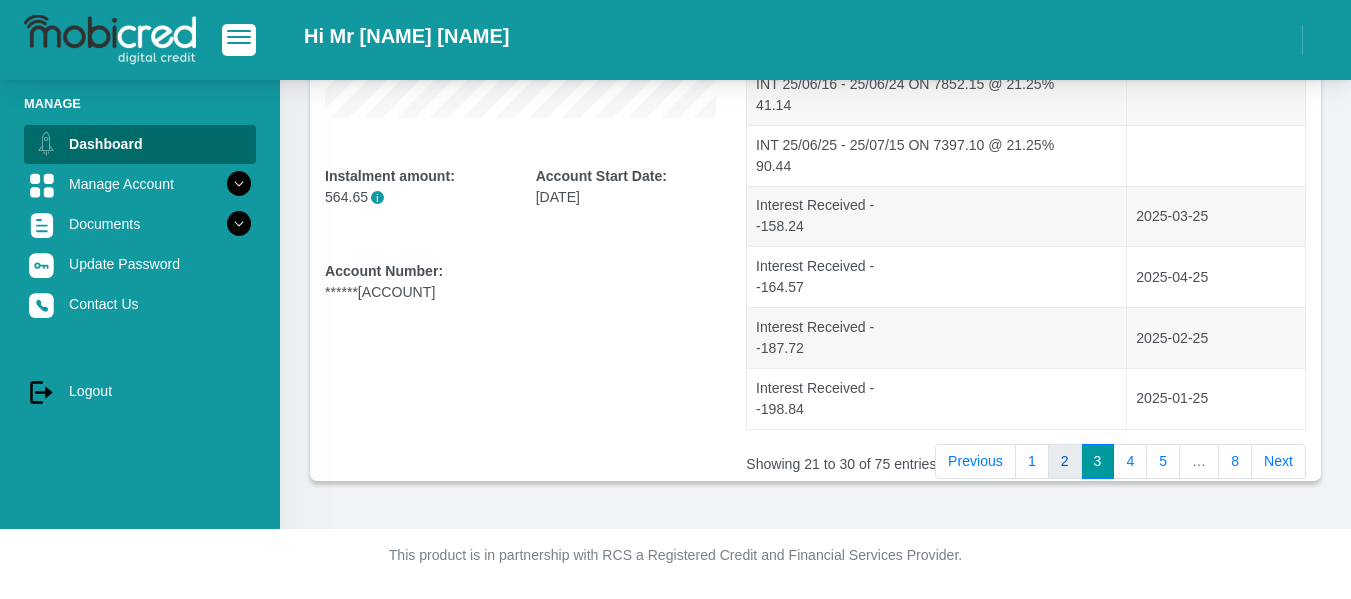 click on "2" at bounding box center (1065, 462) 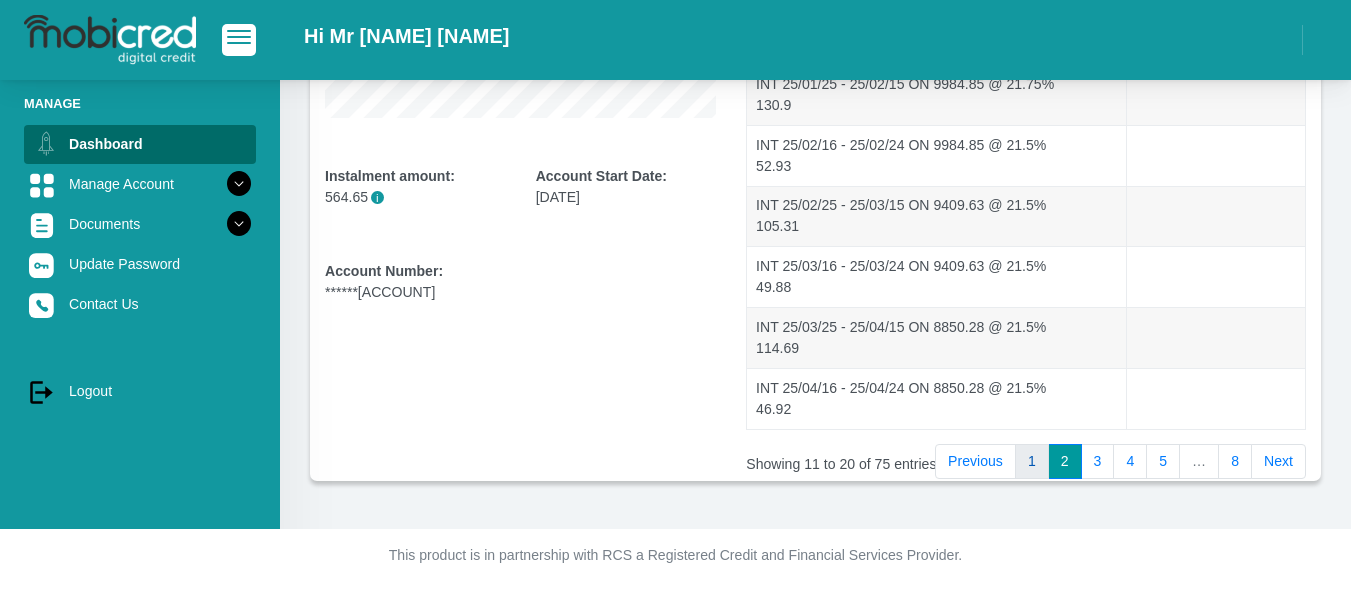 click on "1" at bounding box center (1032, 462) 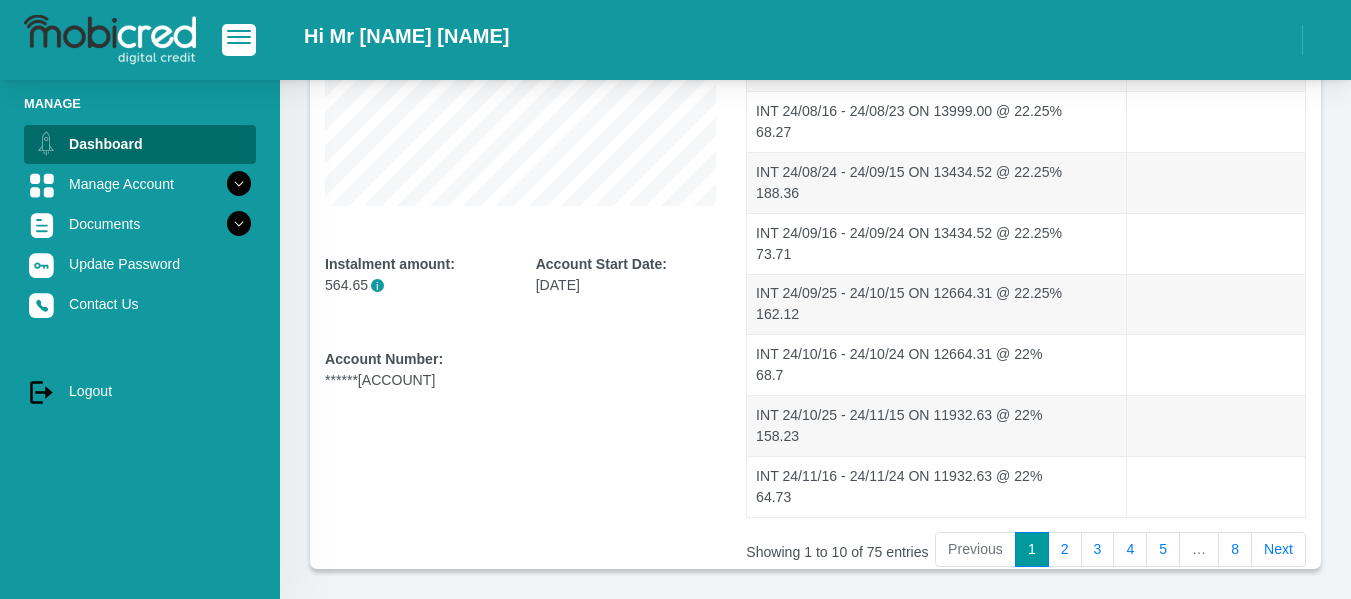 scroll, scrollTop: 467, scrollLeft: 0, axis: vertical 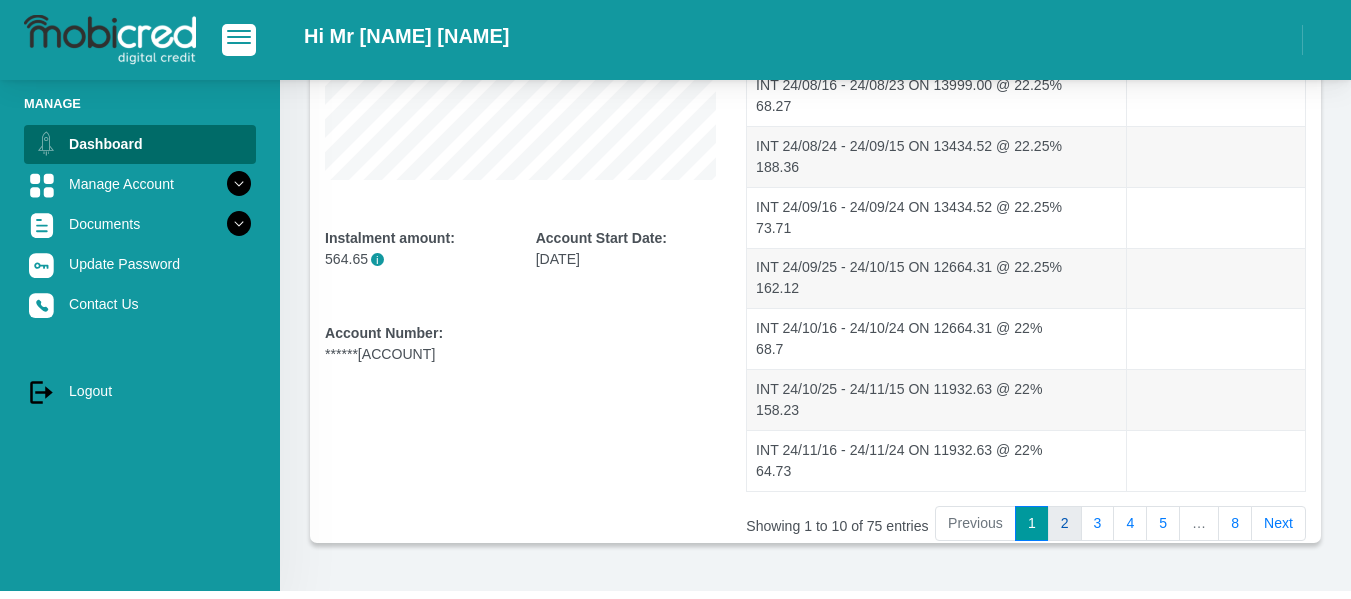 click on "2" at bounding box center [1065, 524] 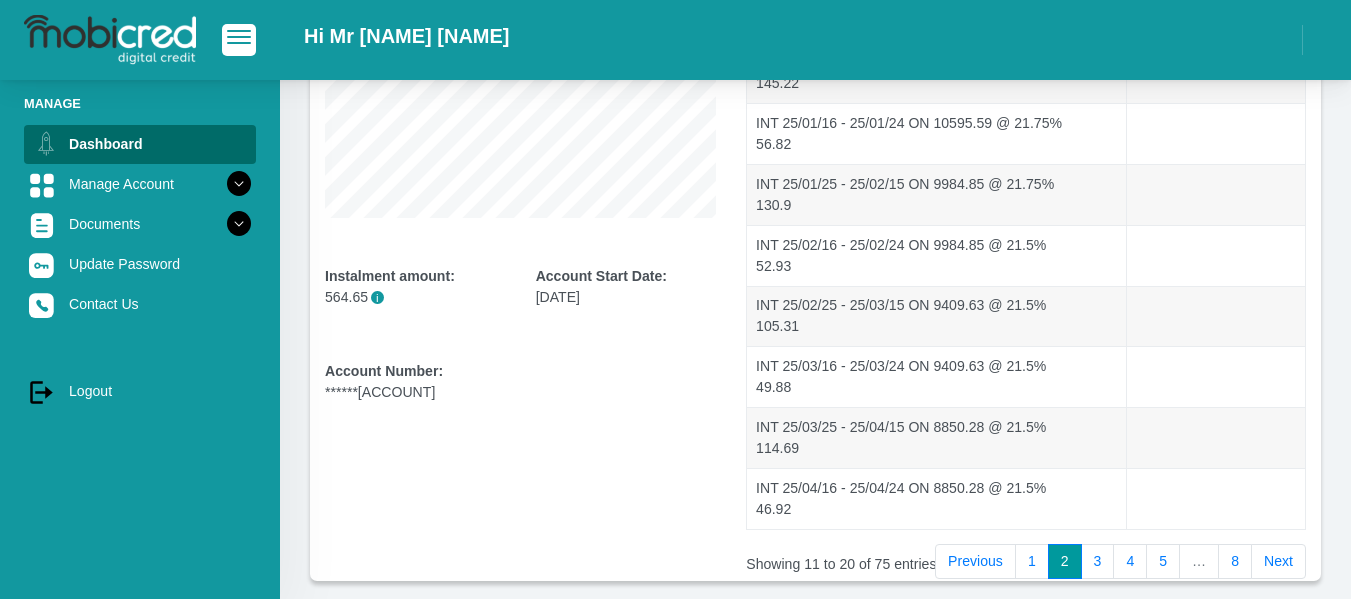 scroll, scrollTop: 529, scrollLeft: 0, axis: vertical 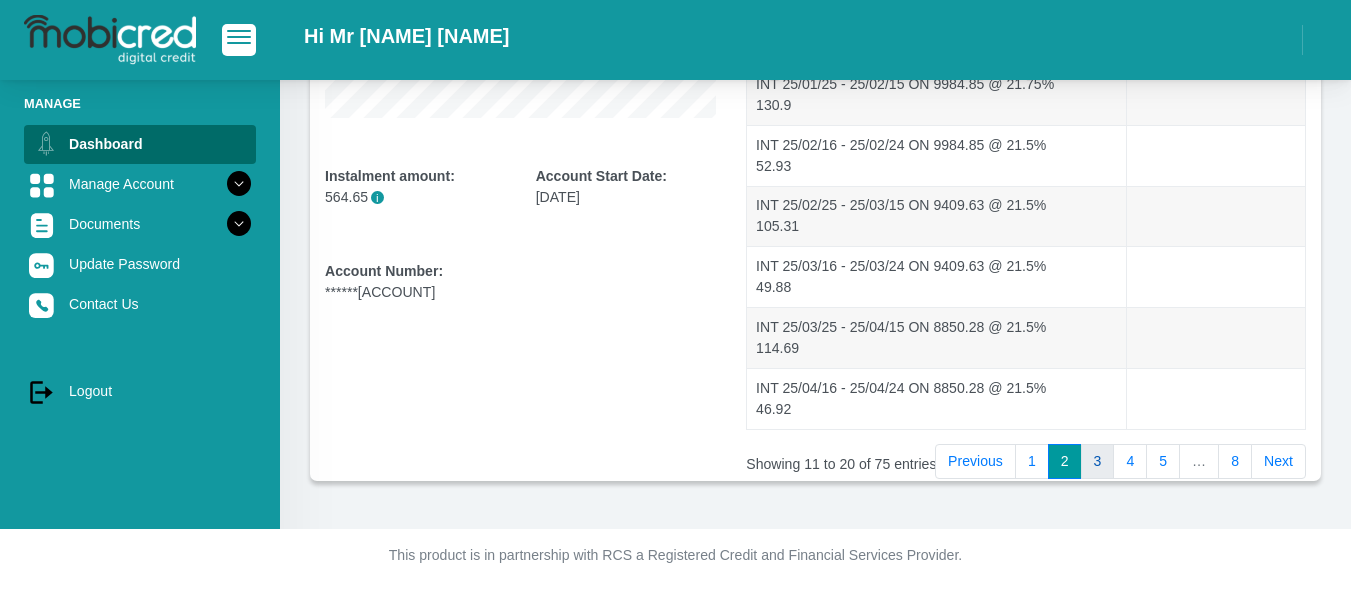 click on "3" at bounding box center (1098, 462) 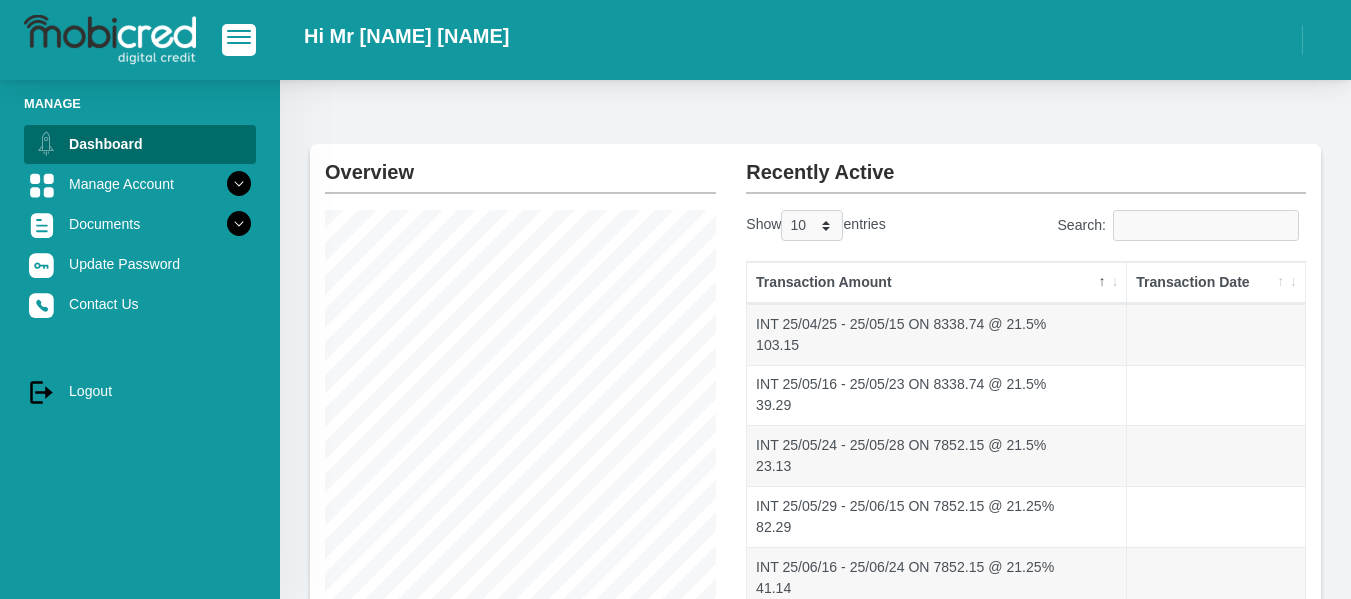 scroll, scrollTop: 32, scrollLeft: 0, axis: vertical 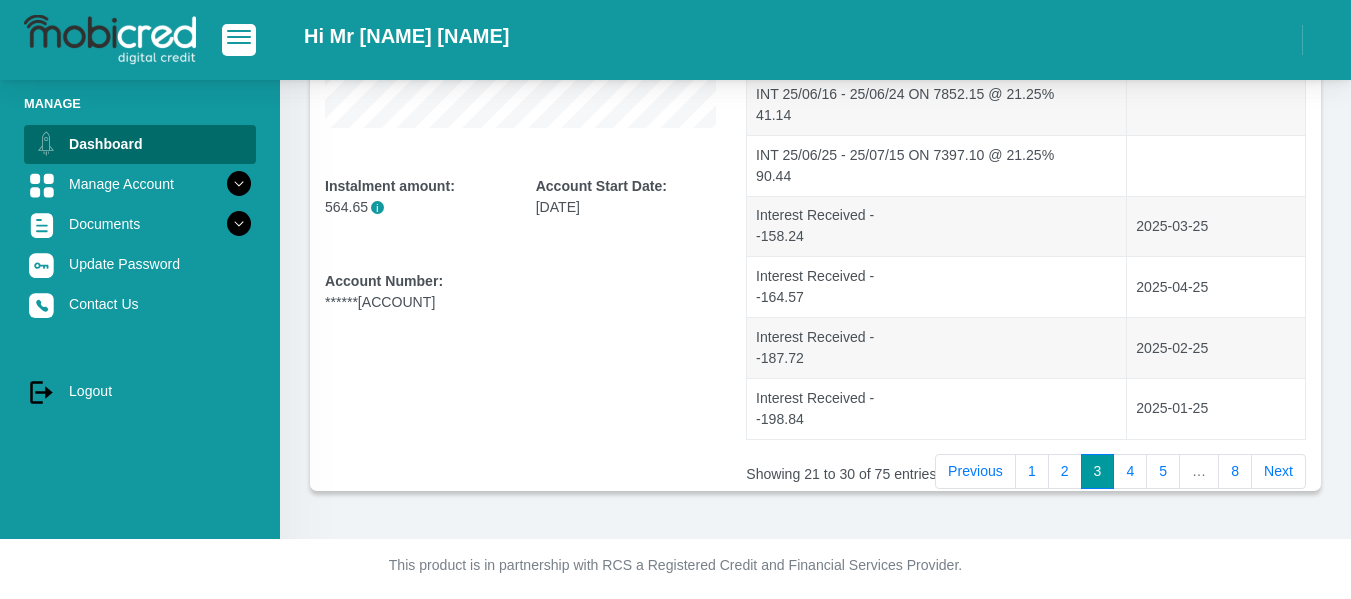 click on "Overview
Instalment amount: 564.65 i
Account Start Date: 10 September 2023
Account Number: ******0439
Recently Active
Show  10 25 50 100  entries Search:
Transaction Amount Transaction Date" at bounding box center (815, 50) 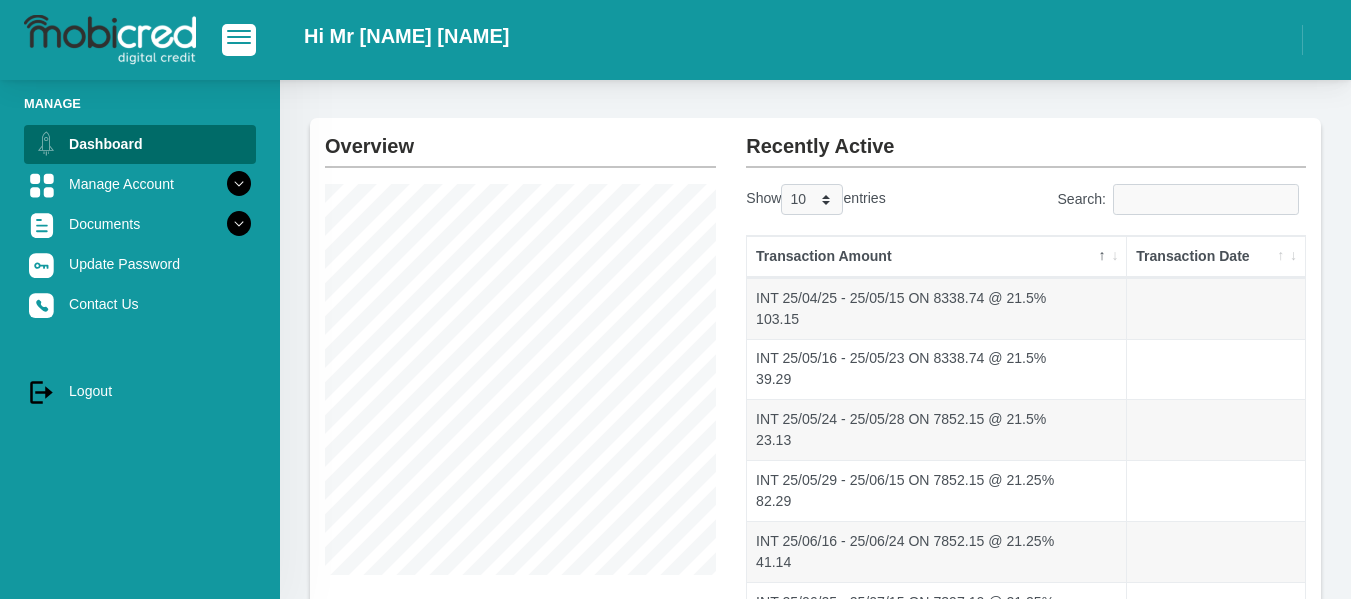scroll, scrollTop: 0, scrollLeft: 0, axis: both 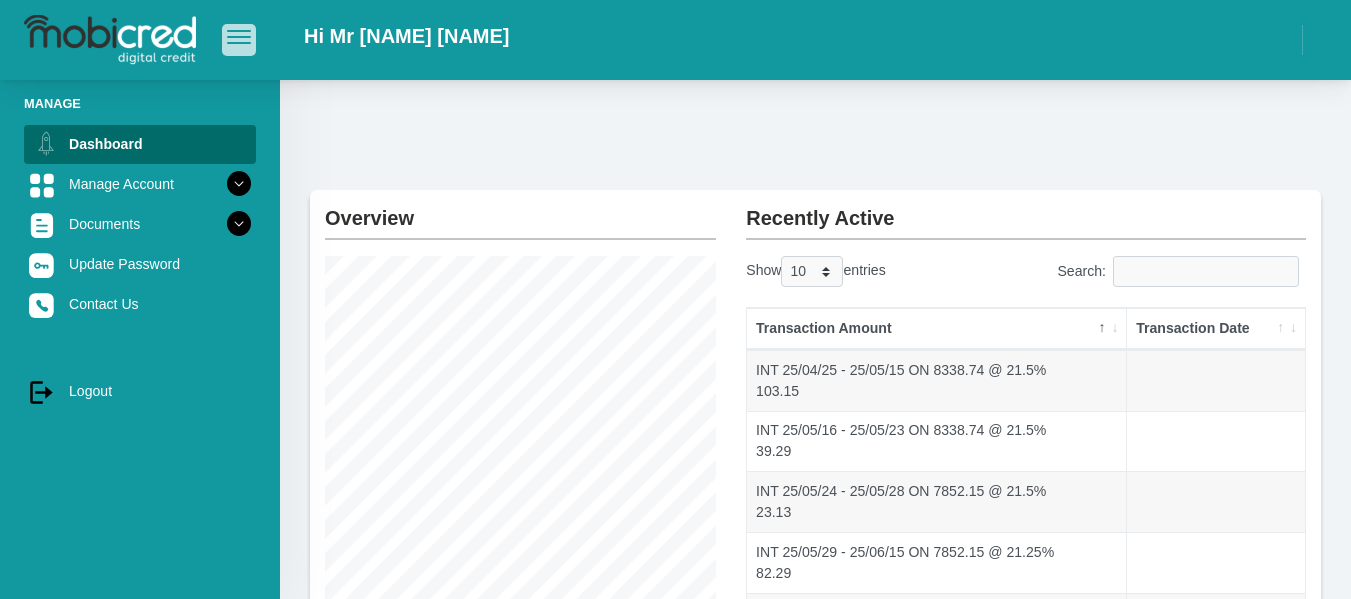 click at bounding box center (239, 37) 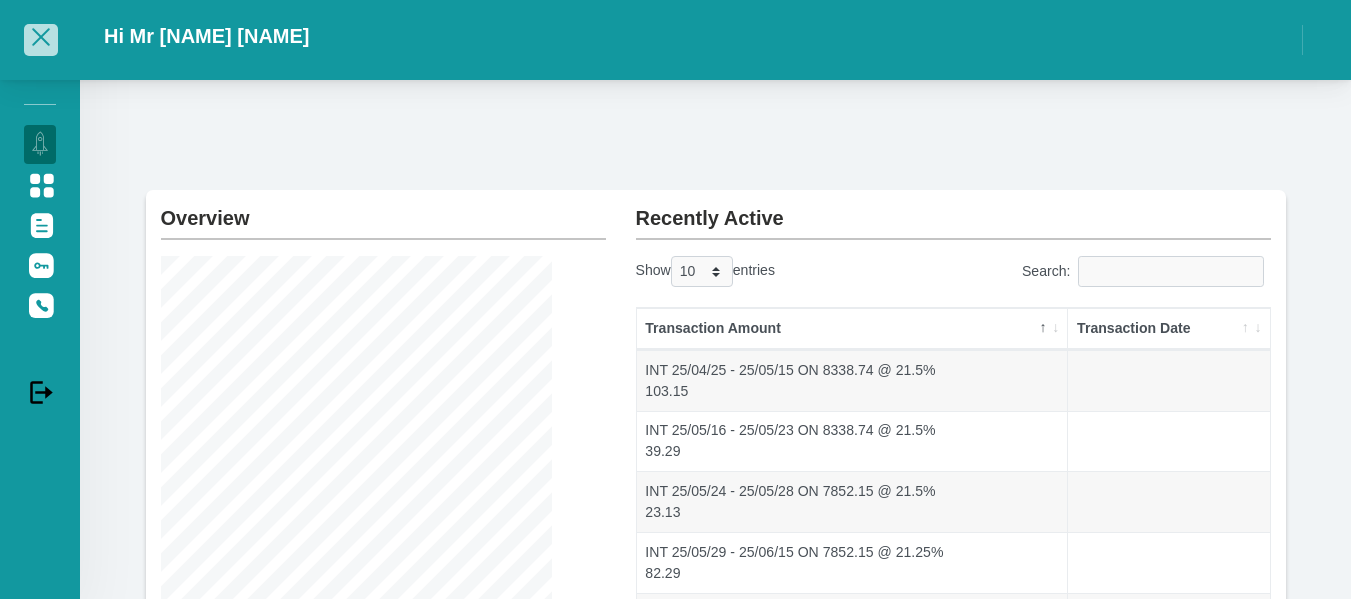 click at bounding box center [41, 39] 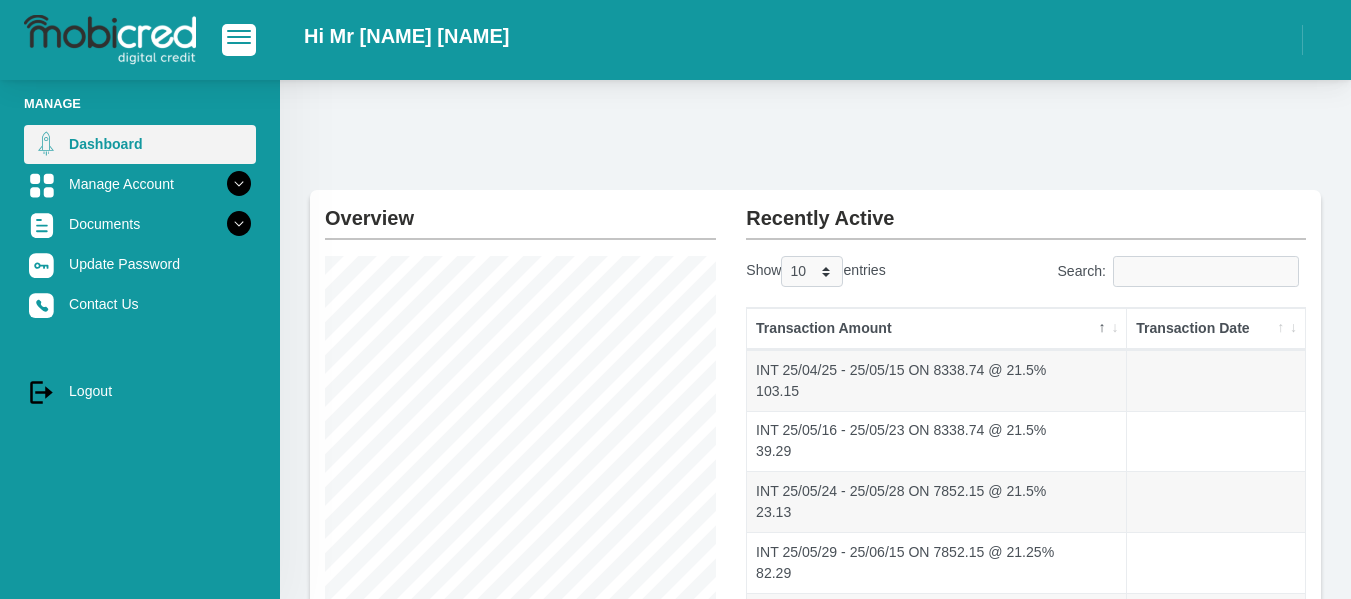 click on "Dashboard" at bounding box center (140, 144) 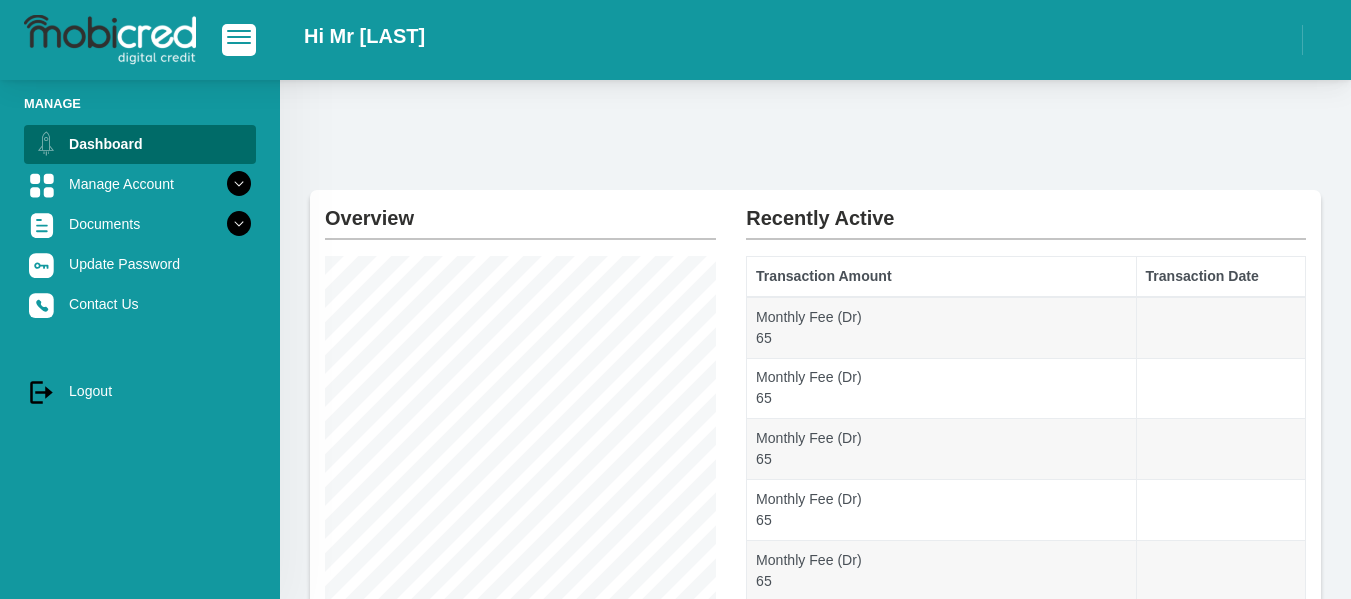 scroll, scrollTop: 0, scrollLeft: 0, axis: both 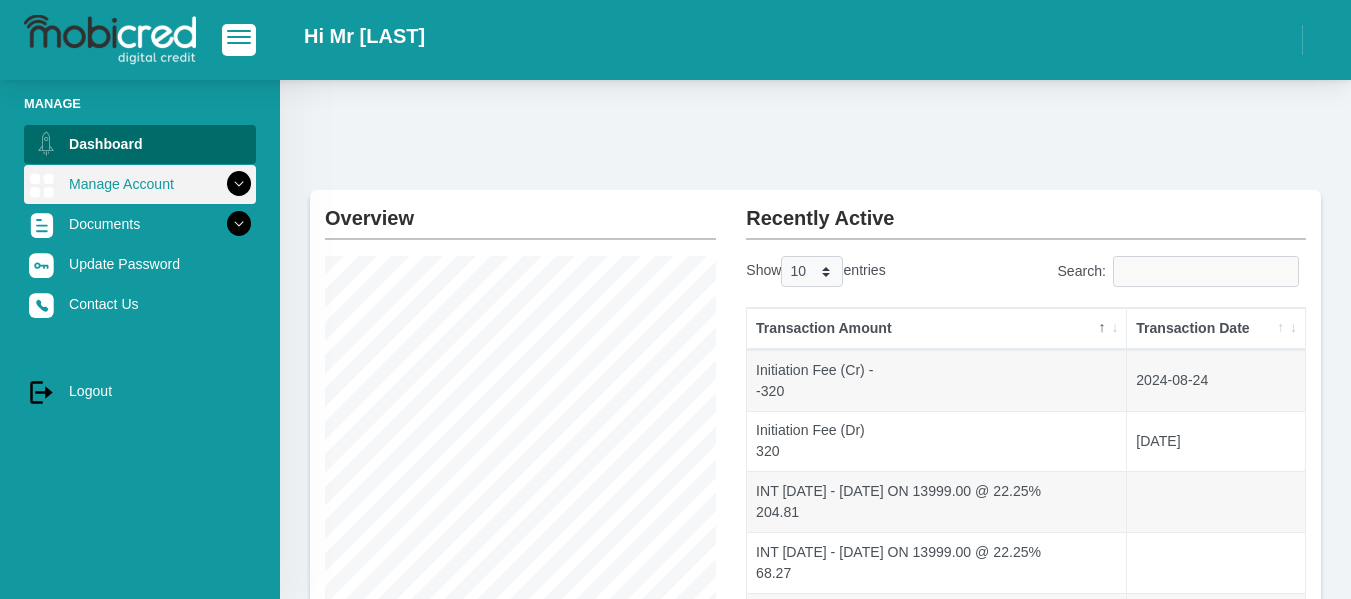 click at bounding box center [239, 184] 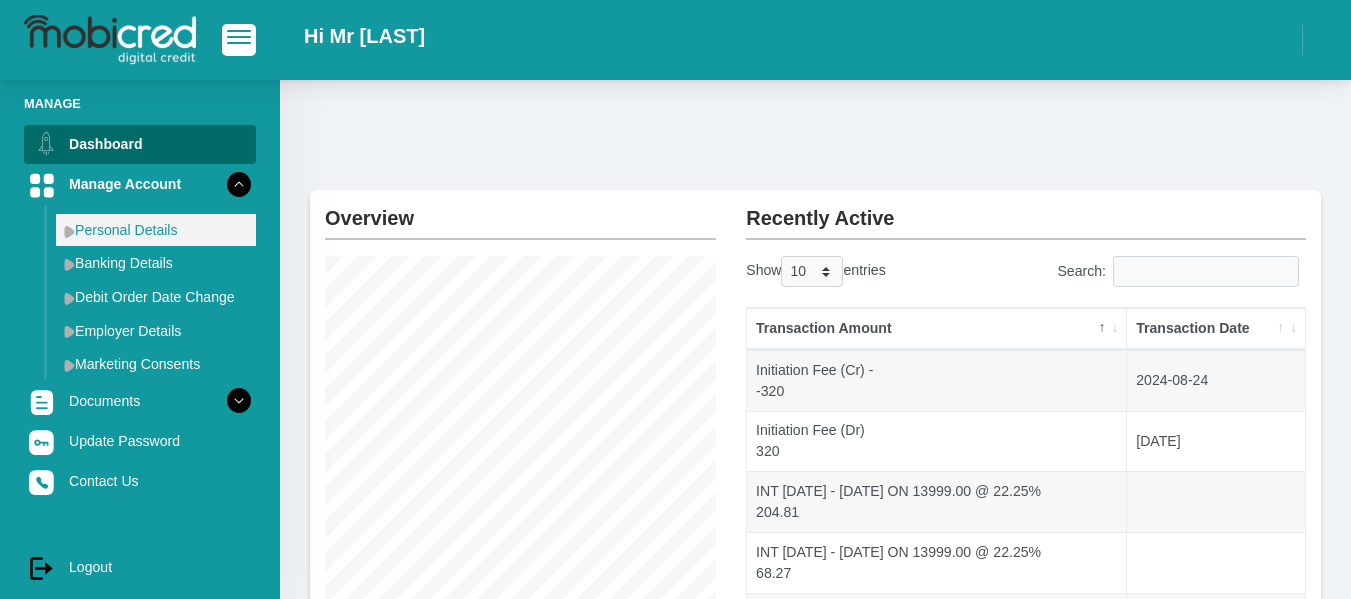 click on "Personal Details" at bounding box center (156, 230) 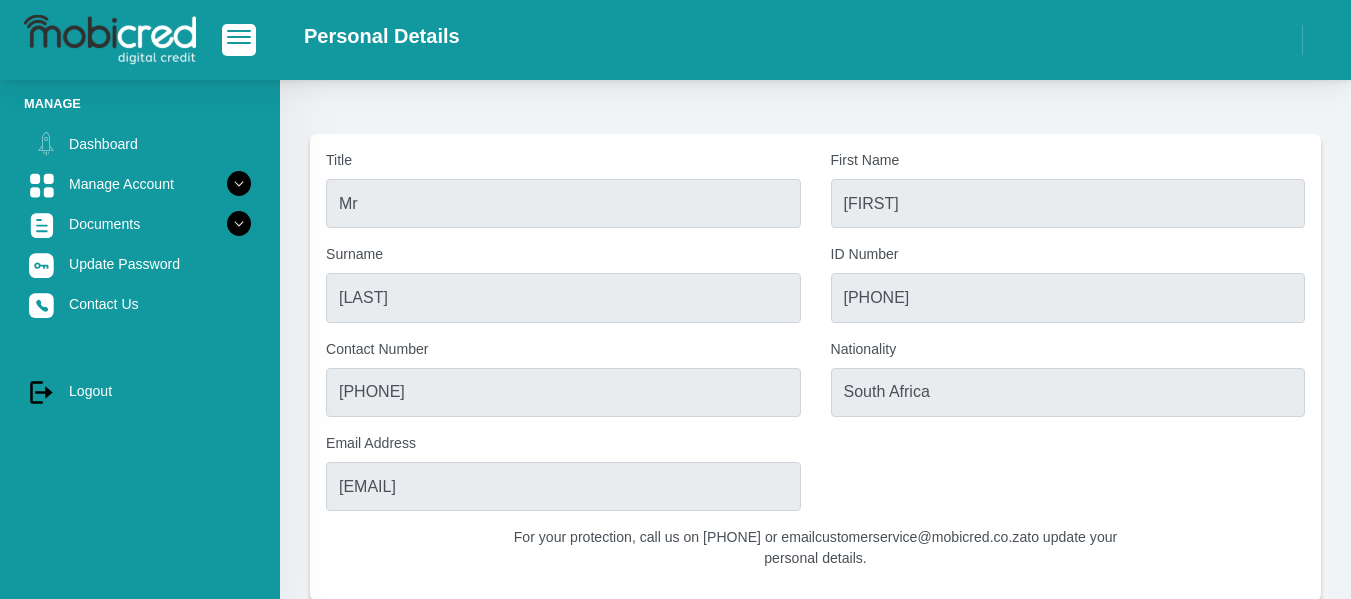 scroll, scrollTop: 0, scrollLeft: 0, axis: both 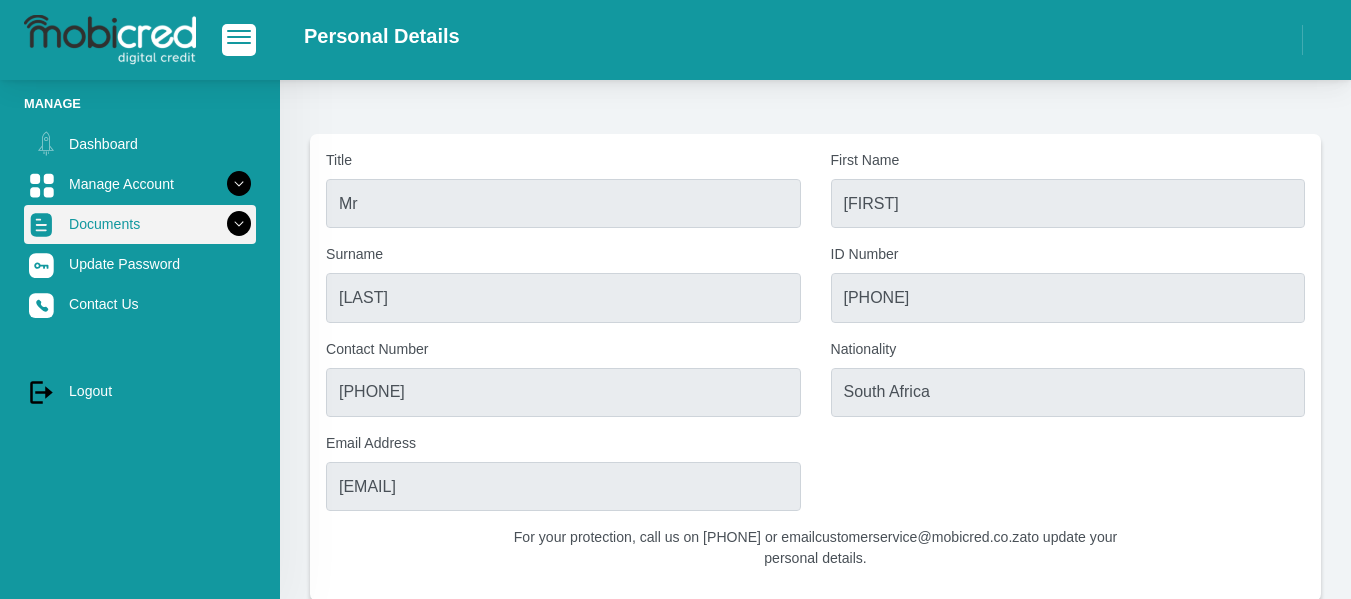 click at bounding box center (239, 224) 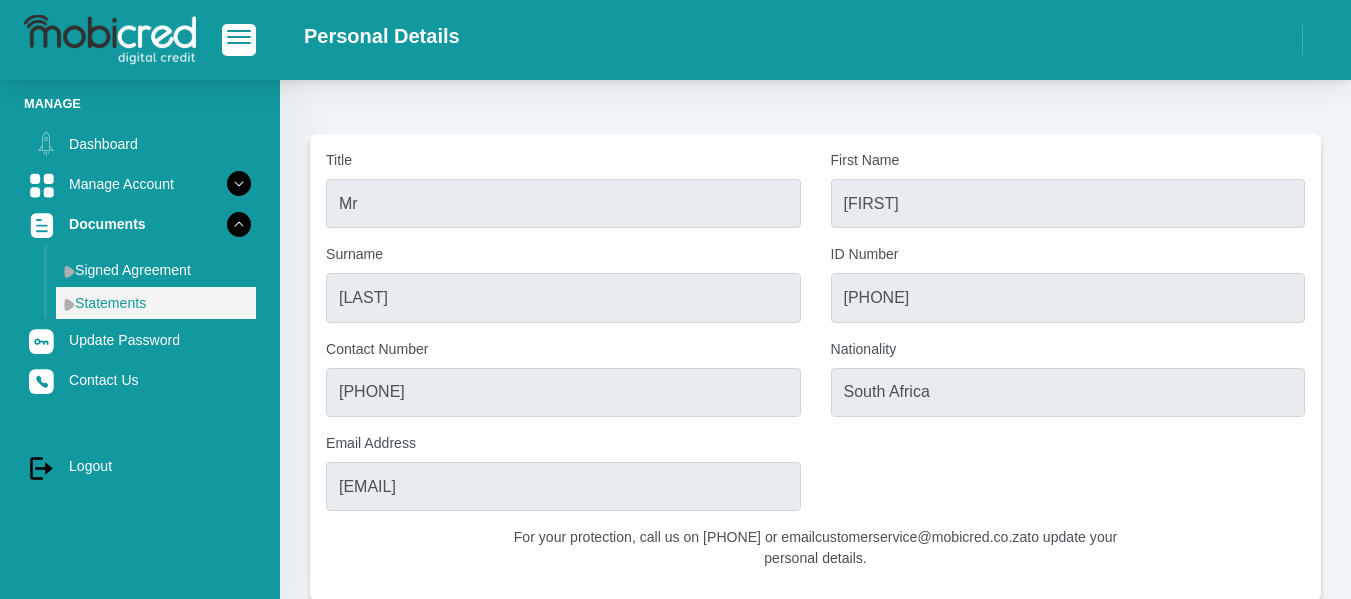 click on "Statements" at bounding box center (156, 303) 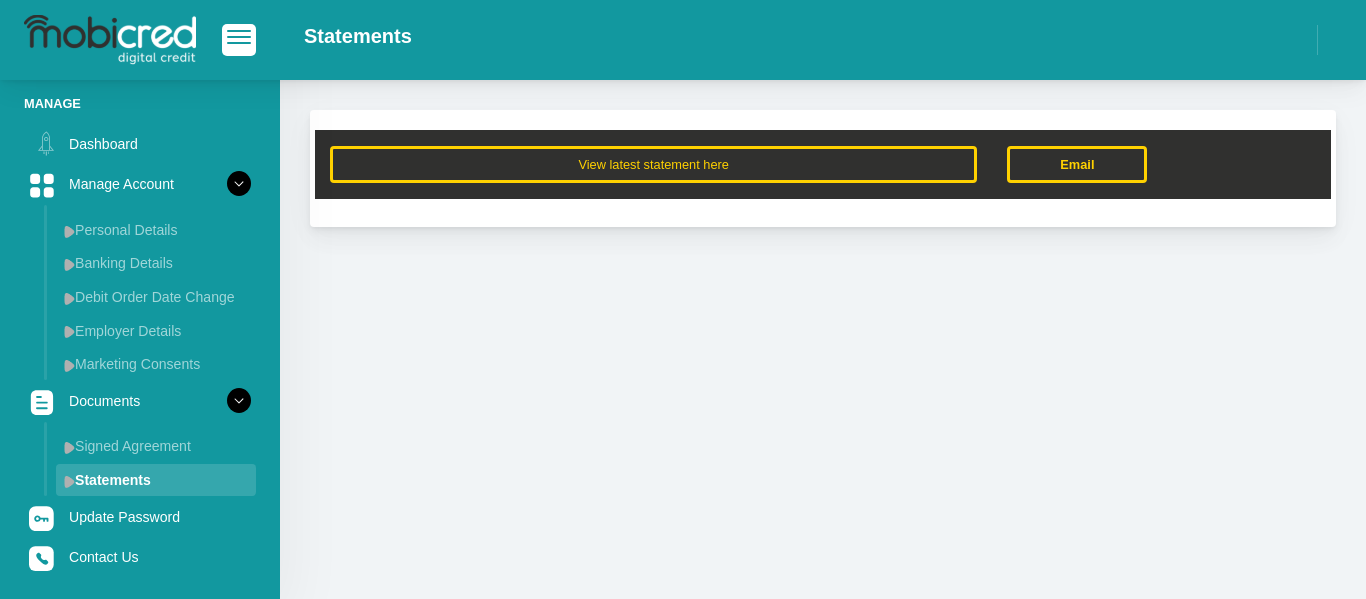 scroll, scrollTop: 0, scrollLeft: 0, axis: both 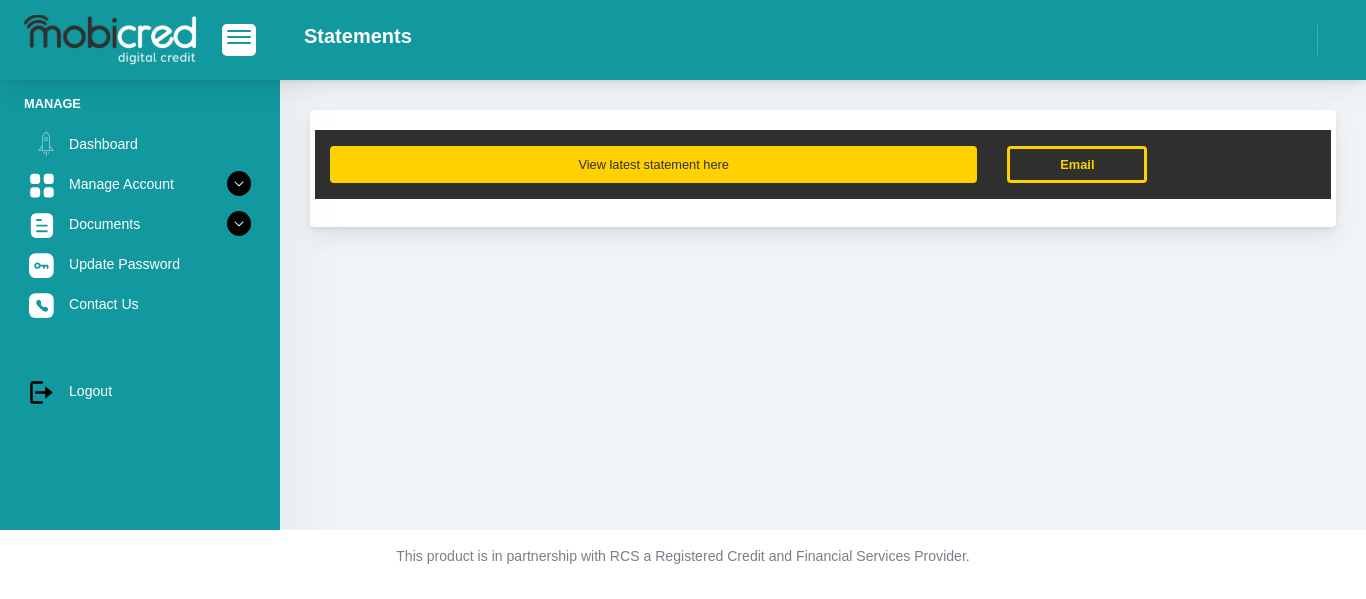 click on "View latest statement here" at bounding box center (653, 164) 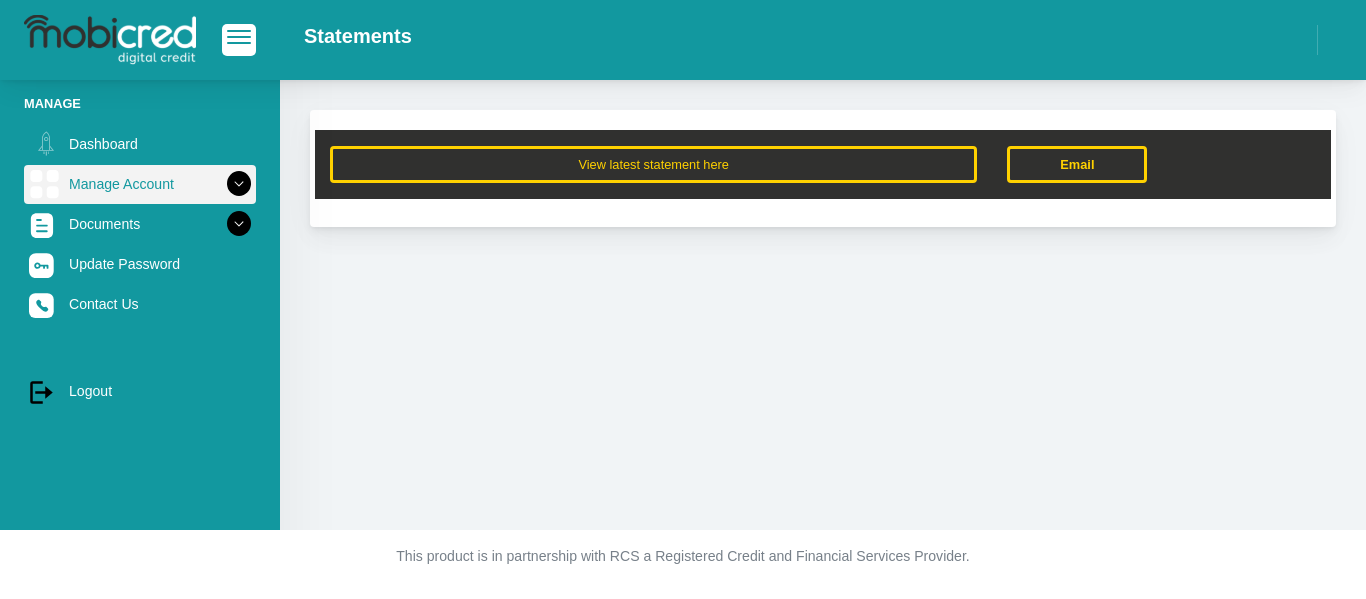 click at bounding box center (44, 184) 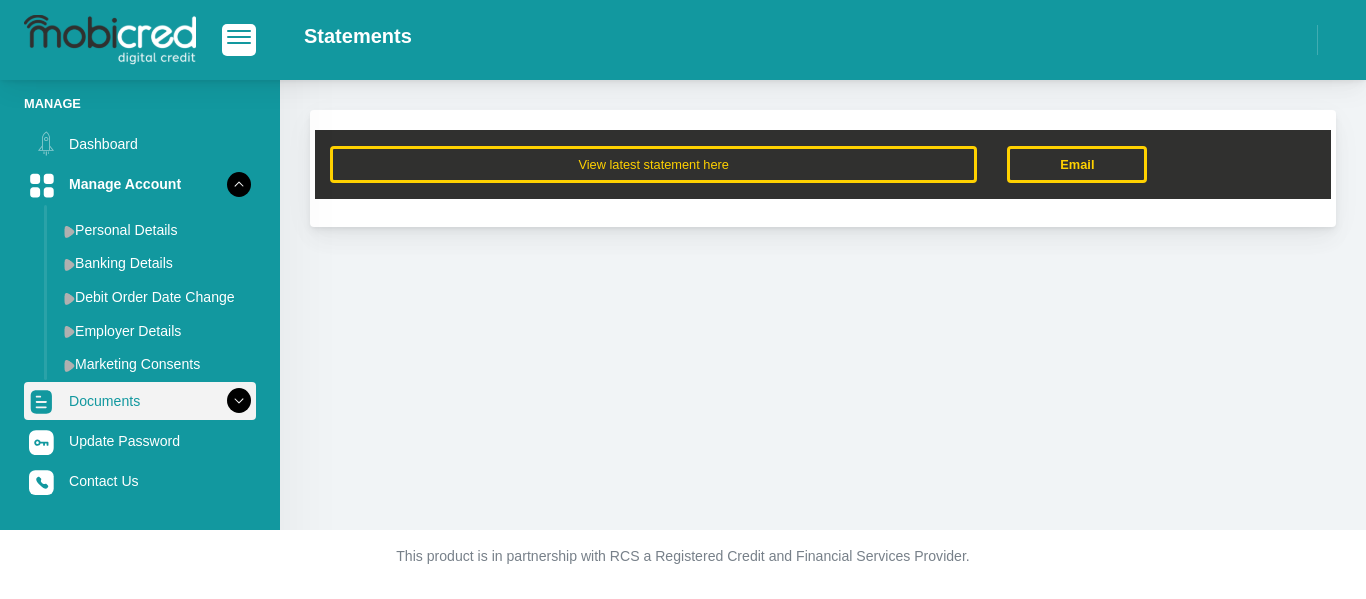 click at bounding box center (239, 401) 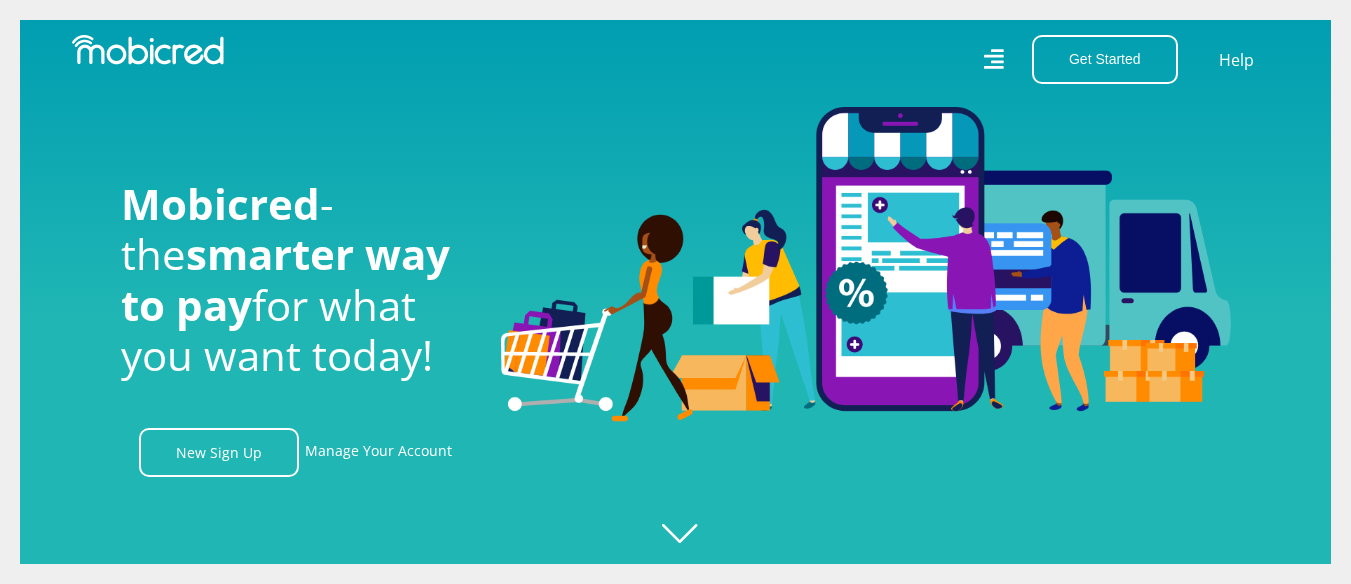 scroll, scrollTop: 0, scrollLeft: 0, axis: both 